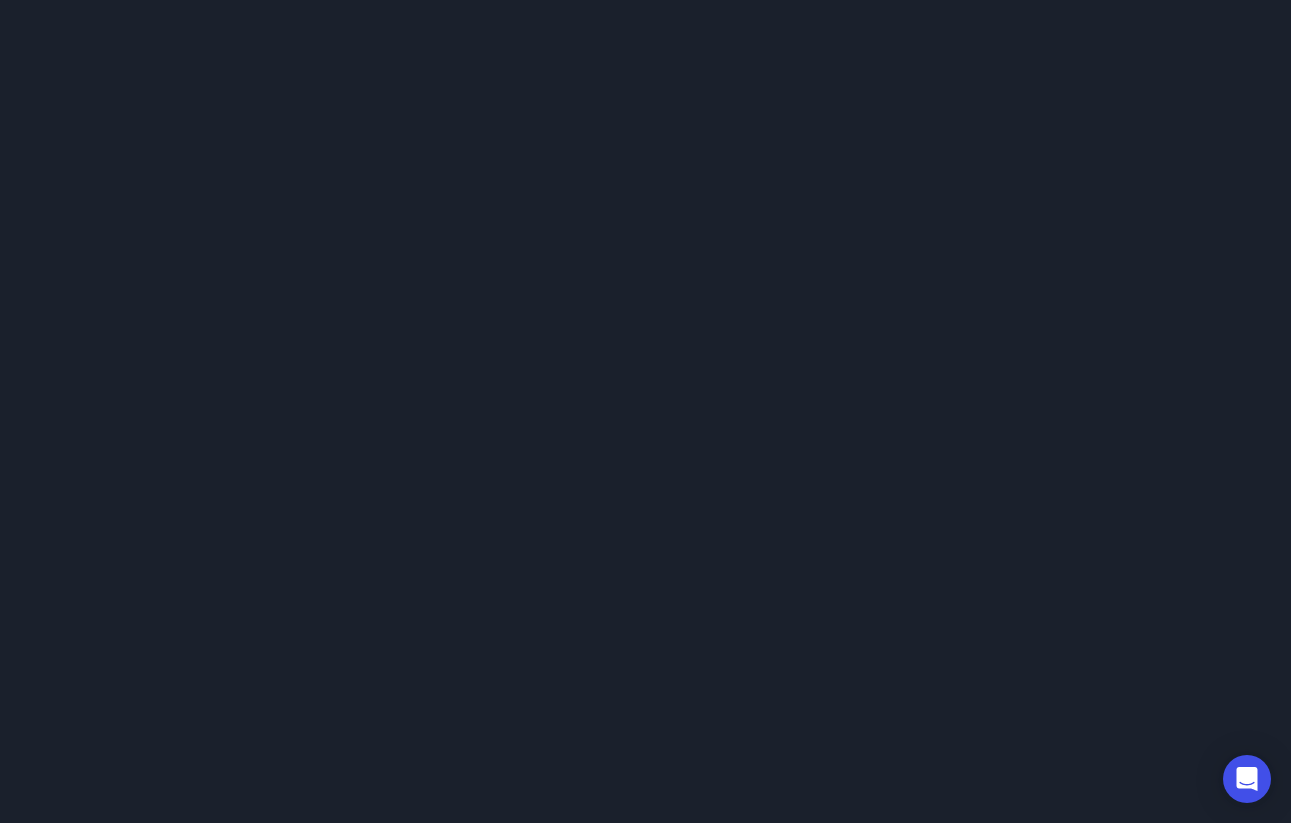 scroll, scrollTop: 0, scrollLeft: 0, axis: both 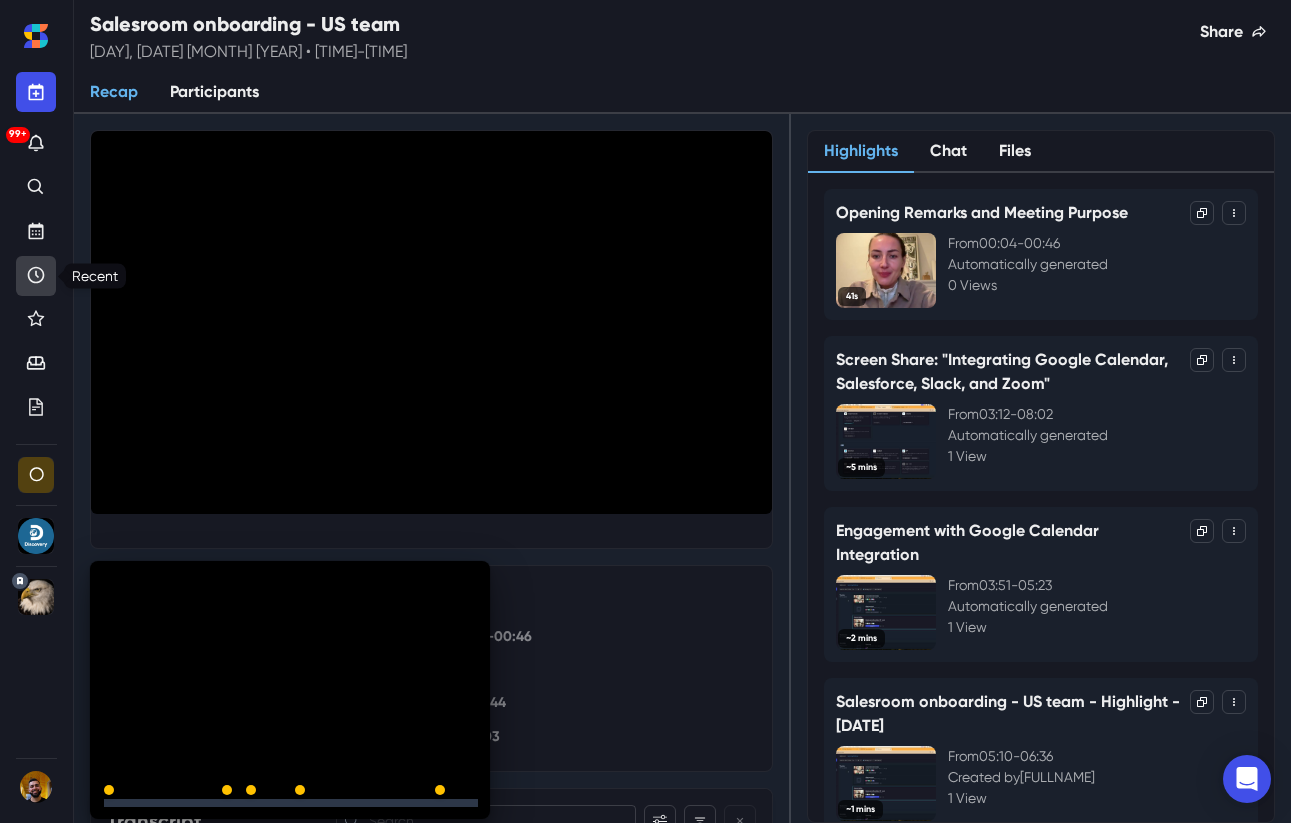 click 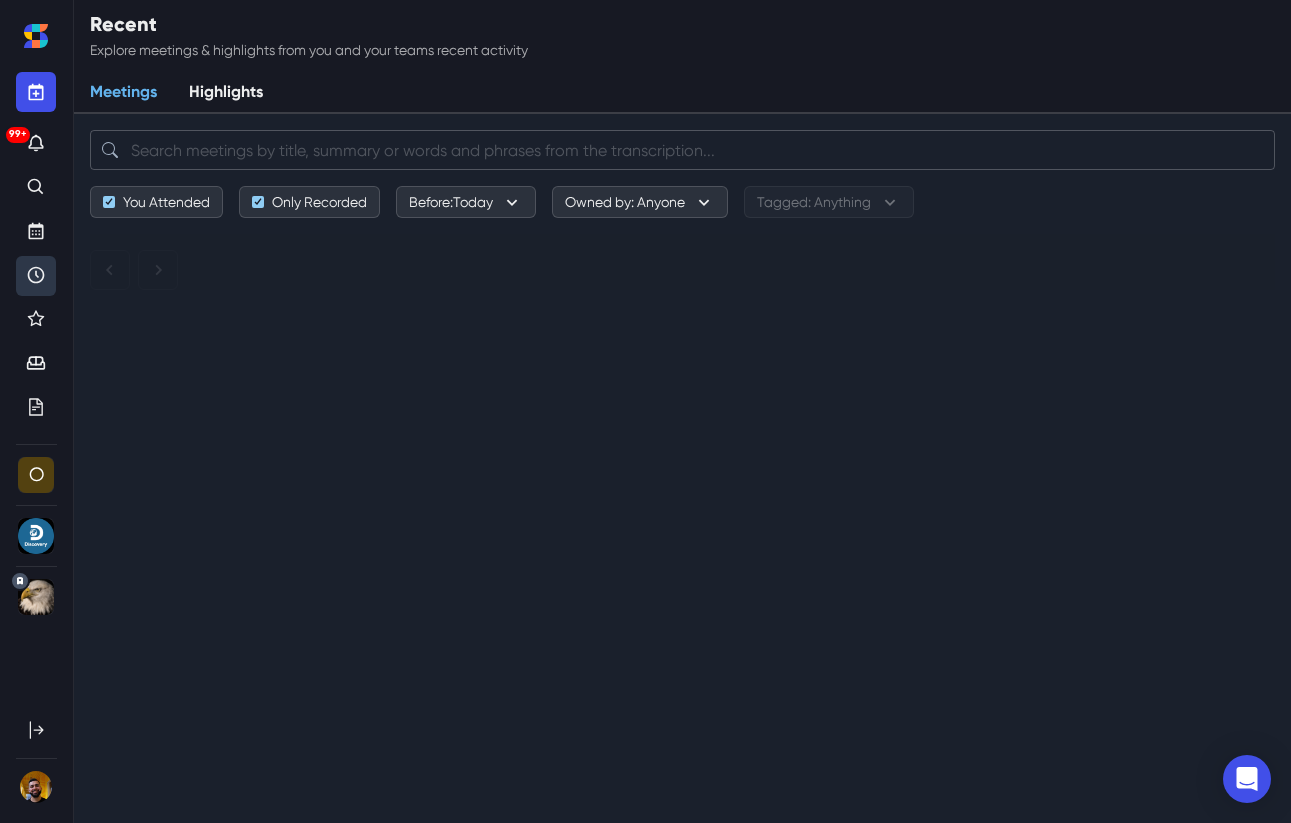 click at bounding box center [682, 150] 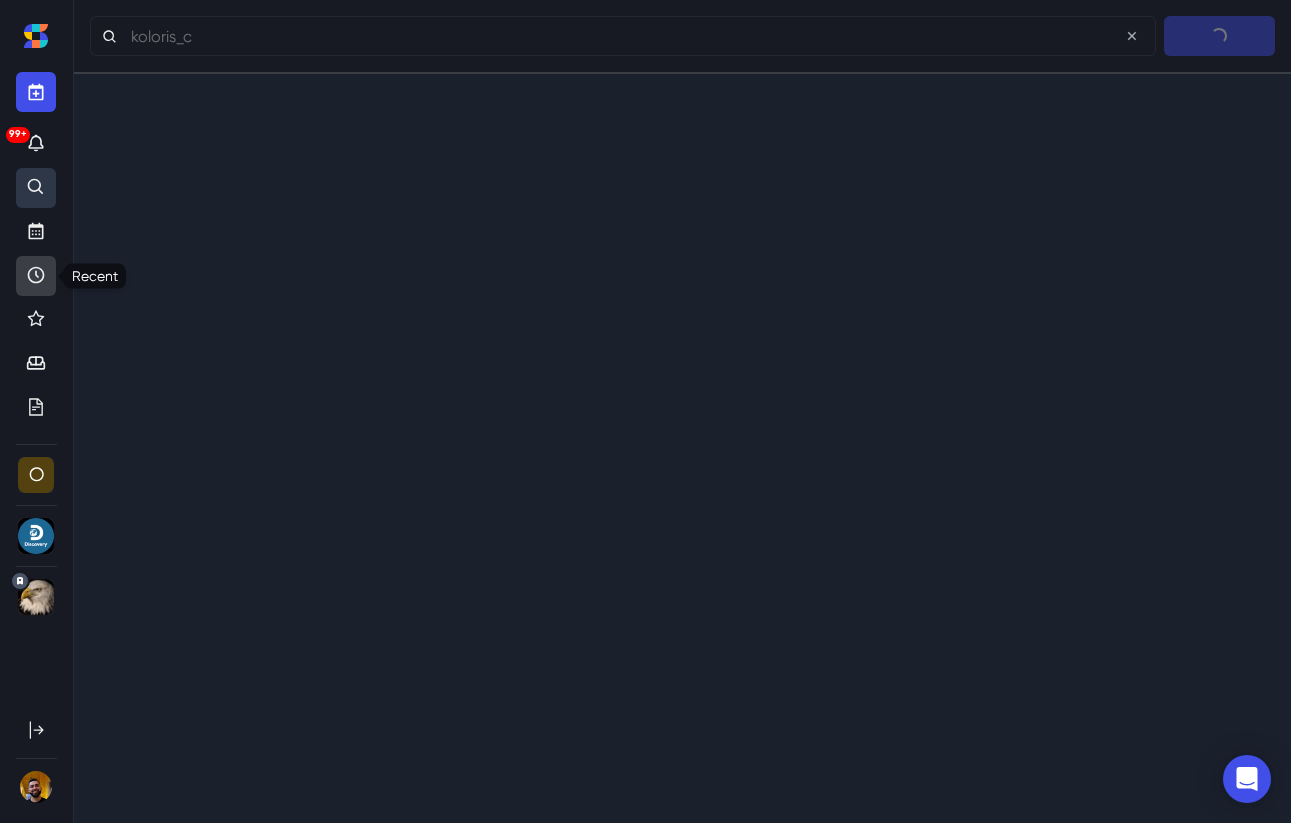click 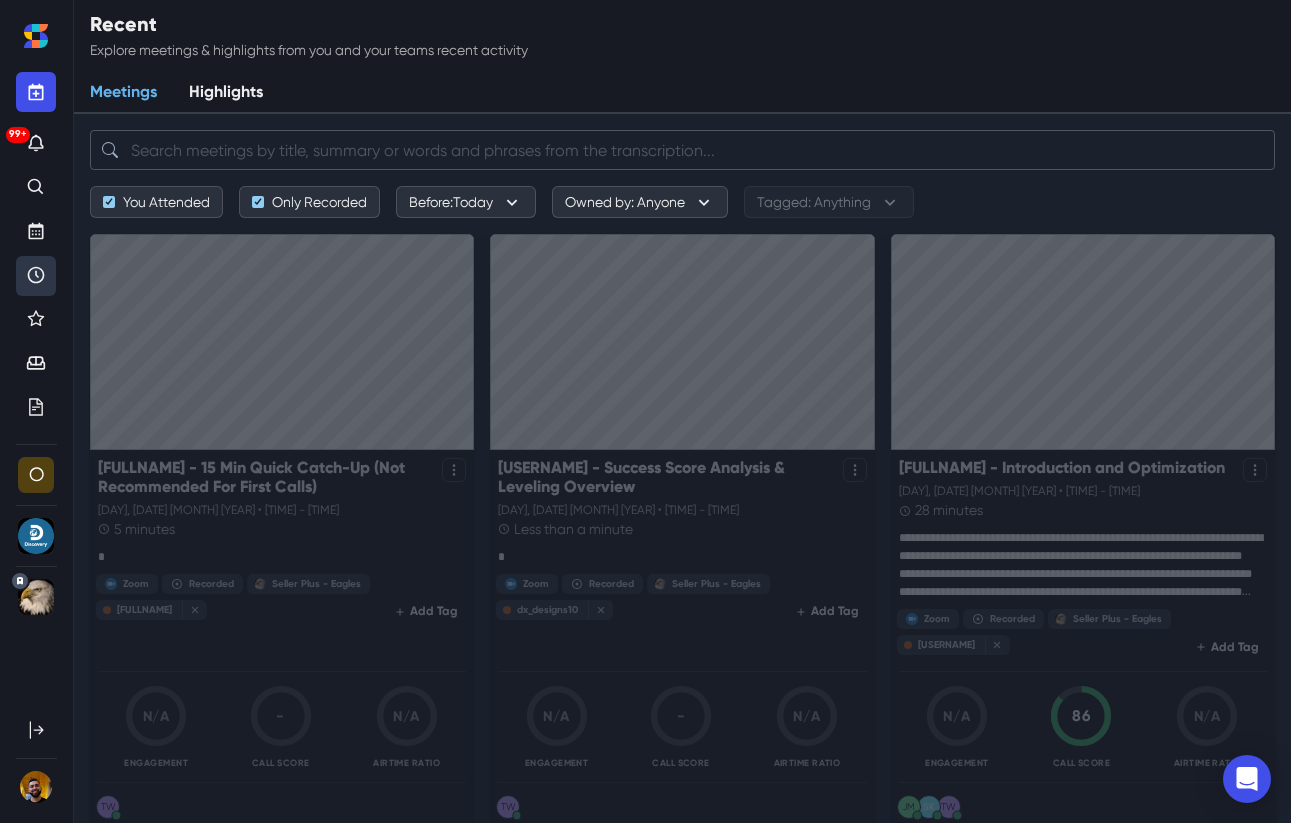 click at bounding box center [682, 150] 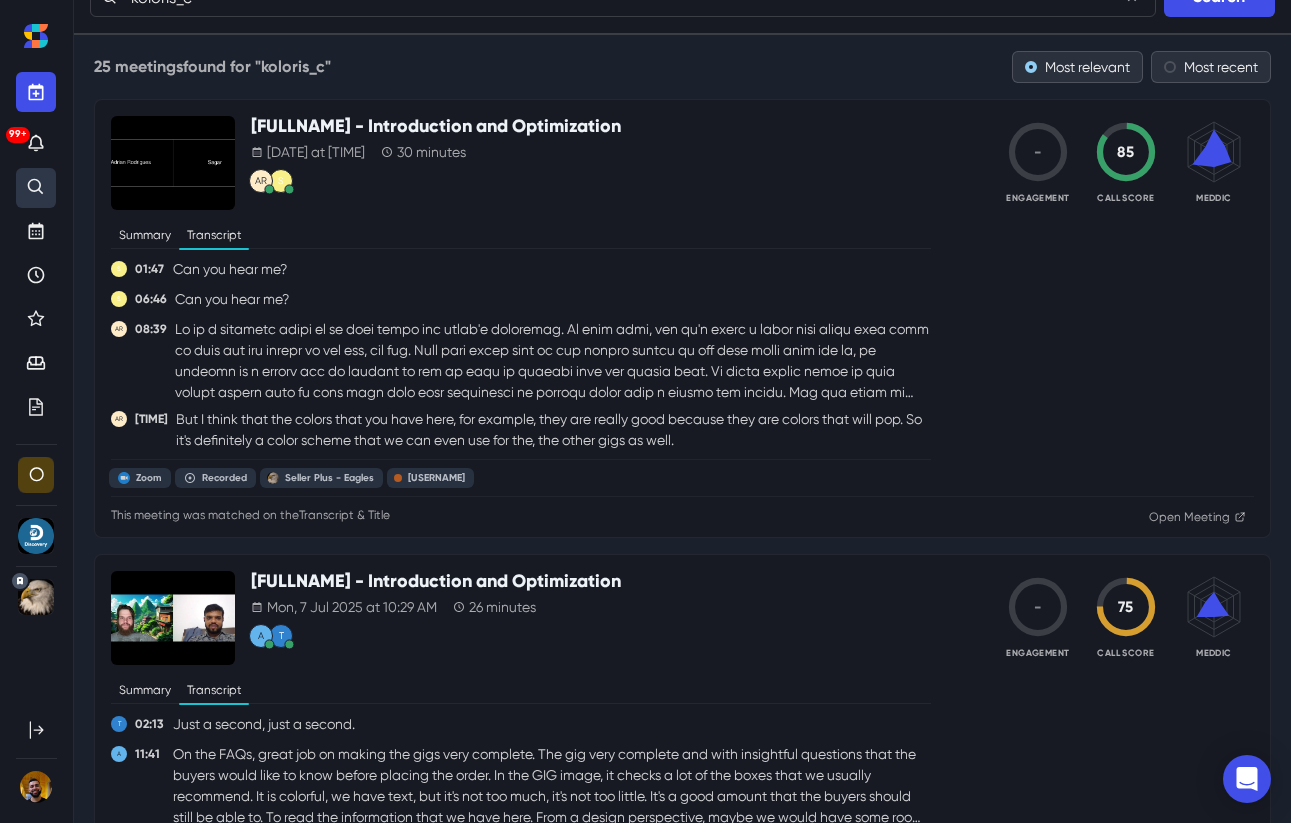 scroll, scrollTop: 0, scrollLeft: 0, axis: both 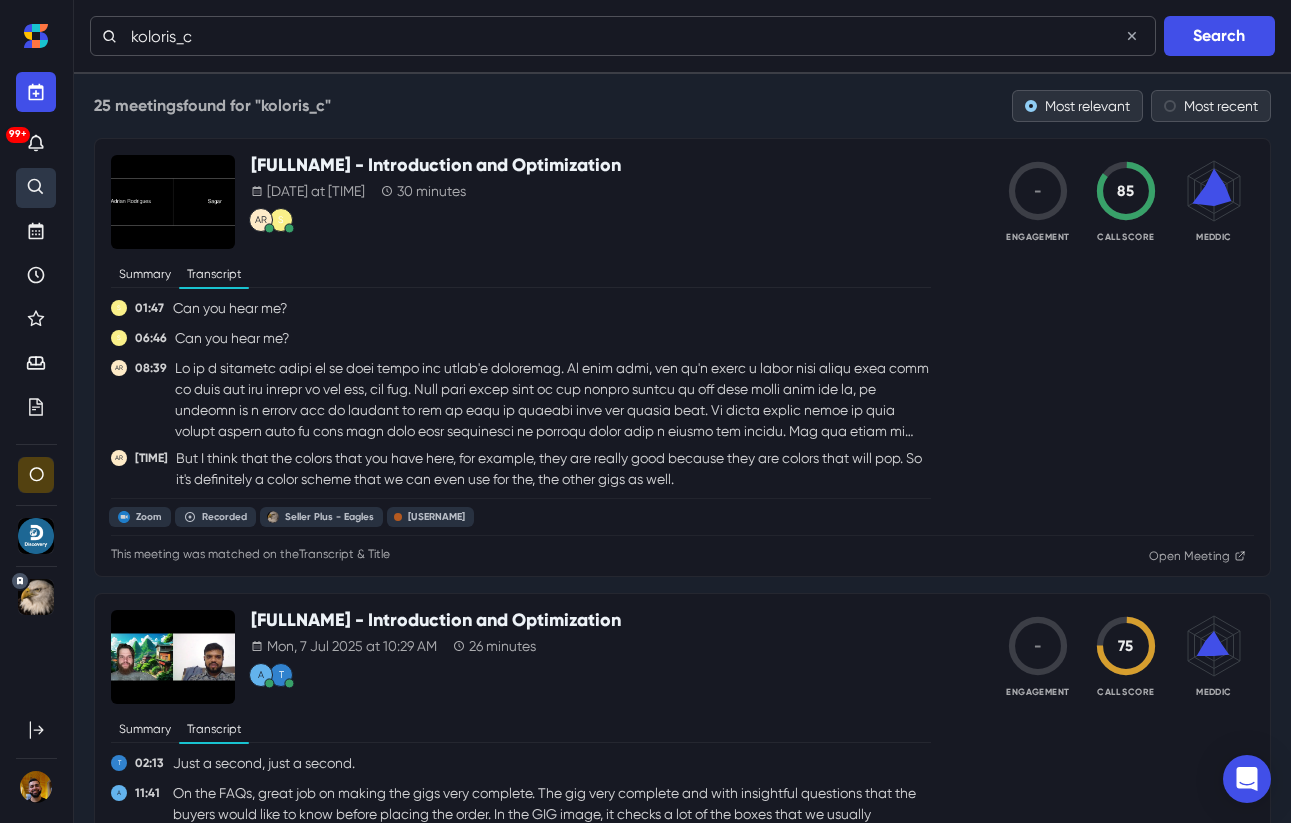 click on "koloris_c" at bounding box center [623, 36] 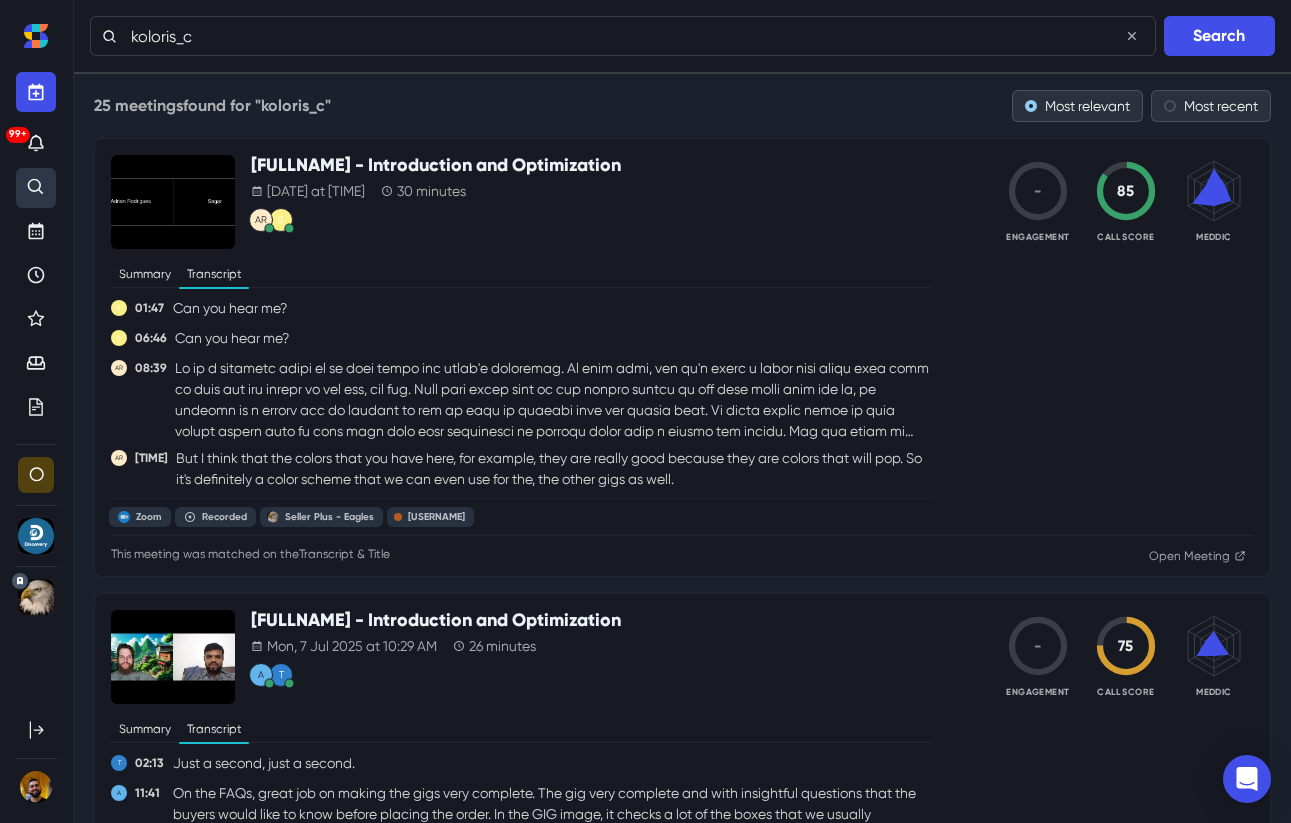 drag, startPoint x: 248, startPoint y: 37, endPoint x: 83, endPoint y: 17, distance: 166.2077 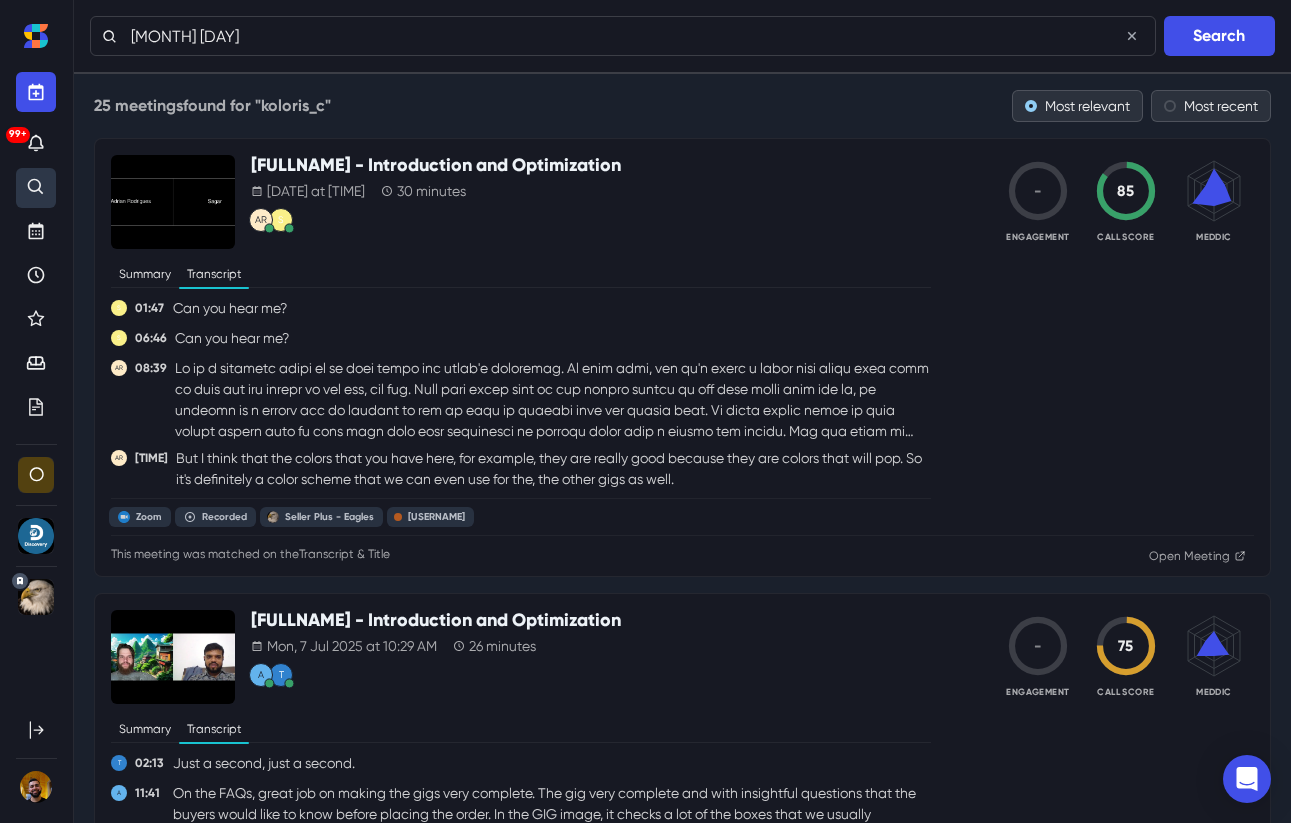 type on "[MONTH] [DAY]" 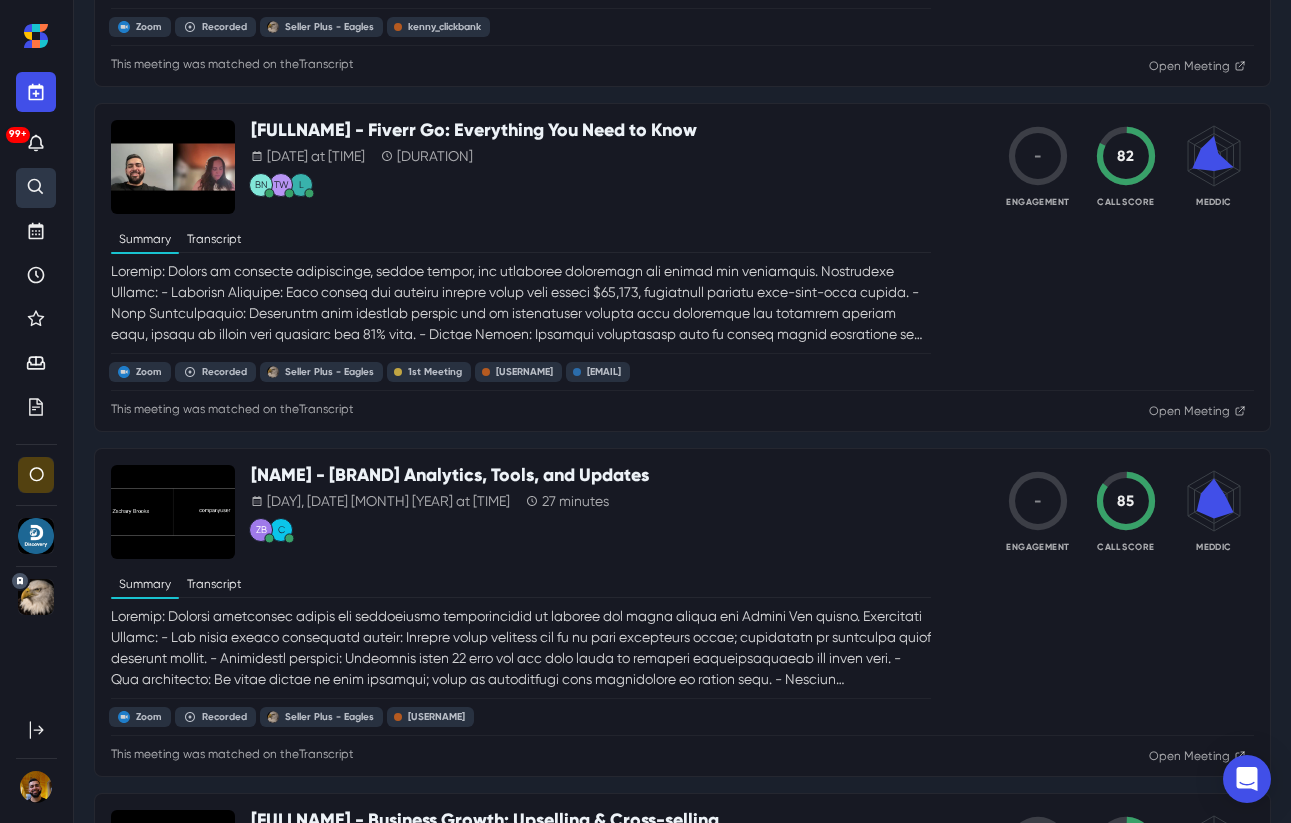 scroll, scrollTop: 0, scrollLeft: 0, axis: both 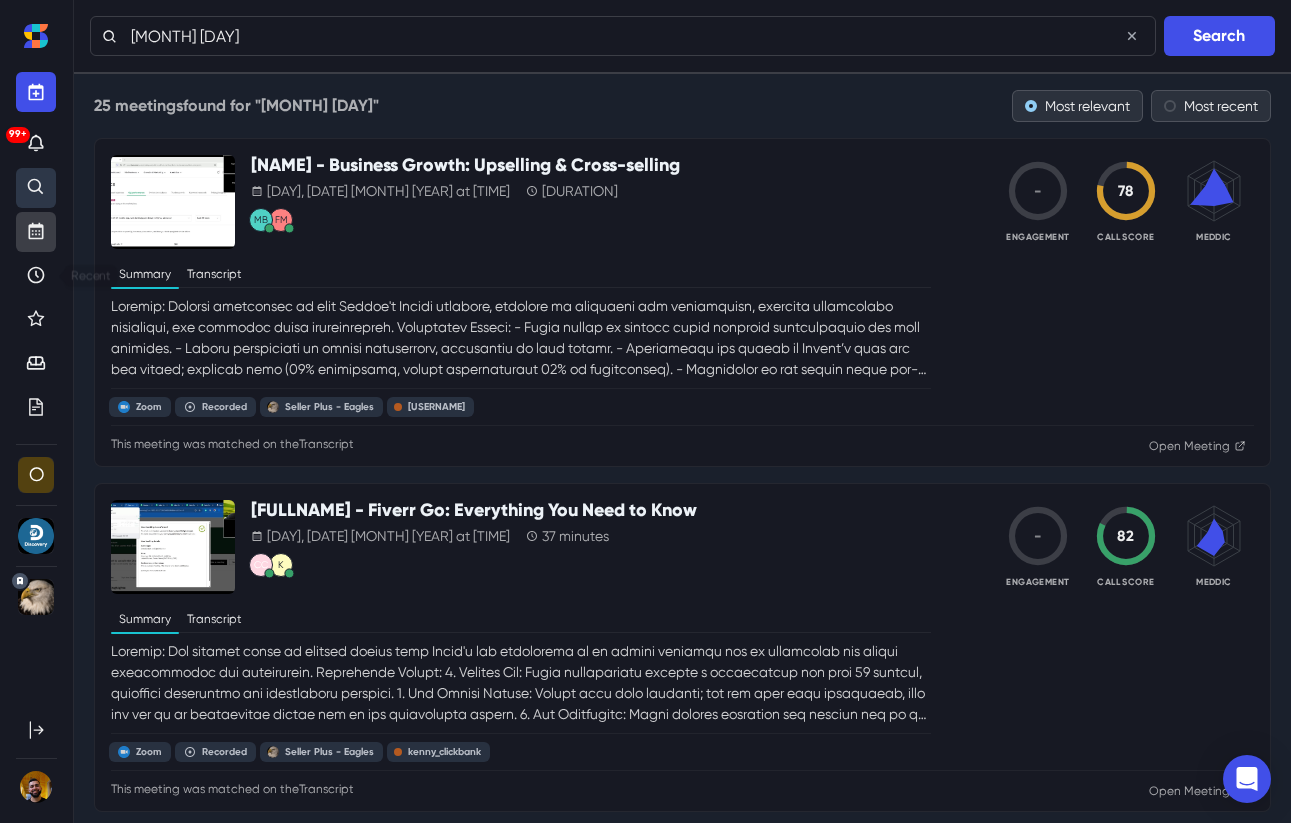 click 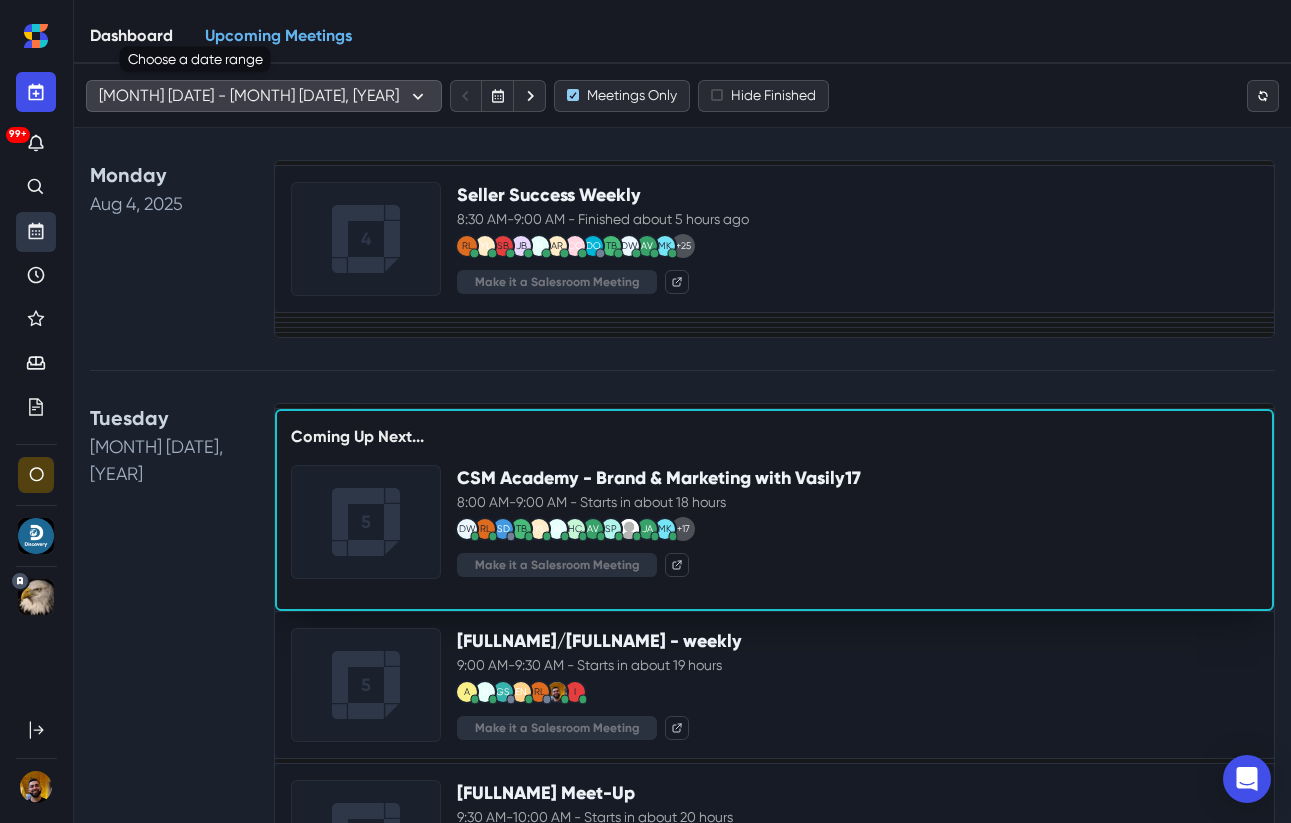 click on "[MONTH] [DATE] - [MONTH] [DATE], [YEAR]" at bounding box center (264, 96) 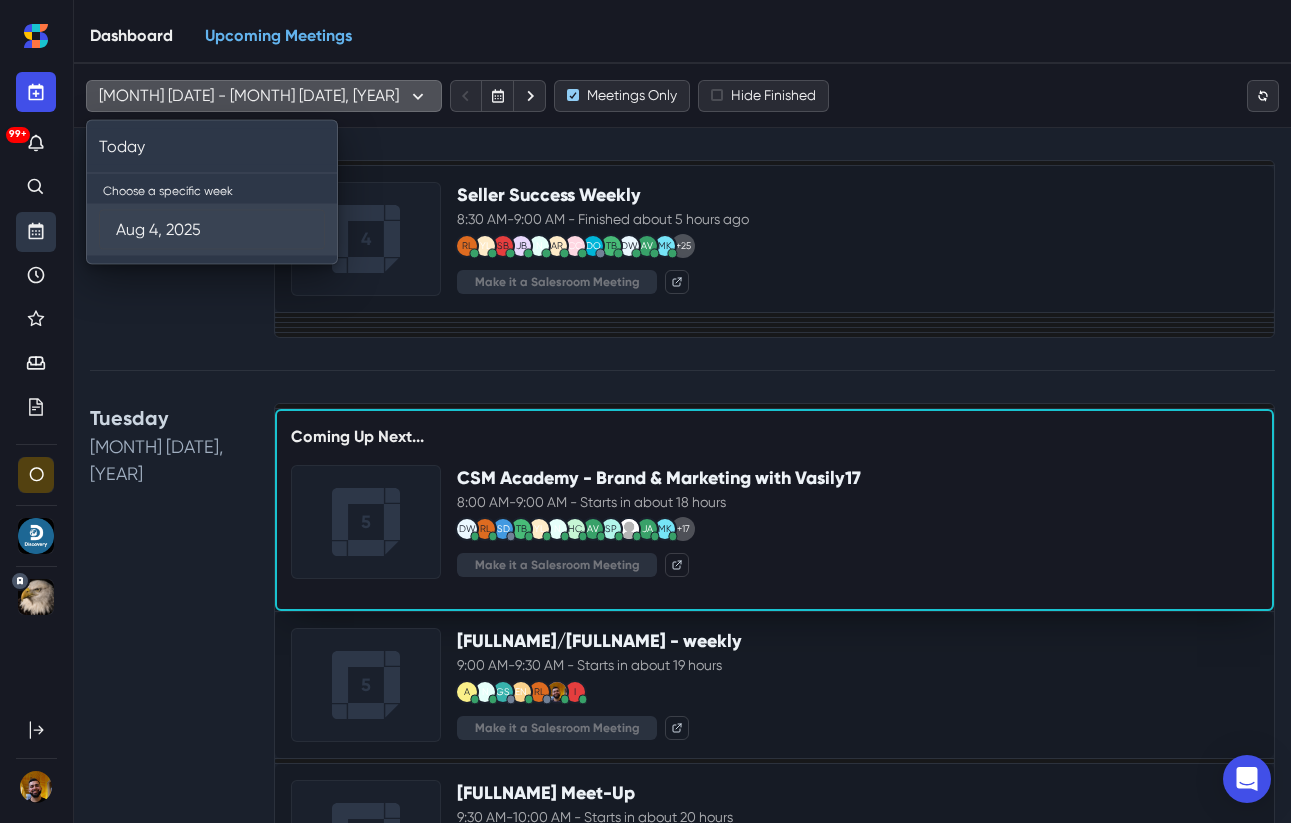 click on "Aug 4, 2025" at bounding box center (212, 230) 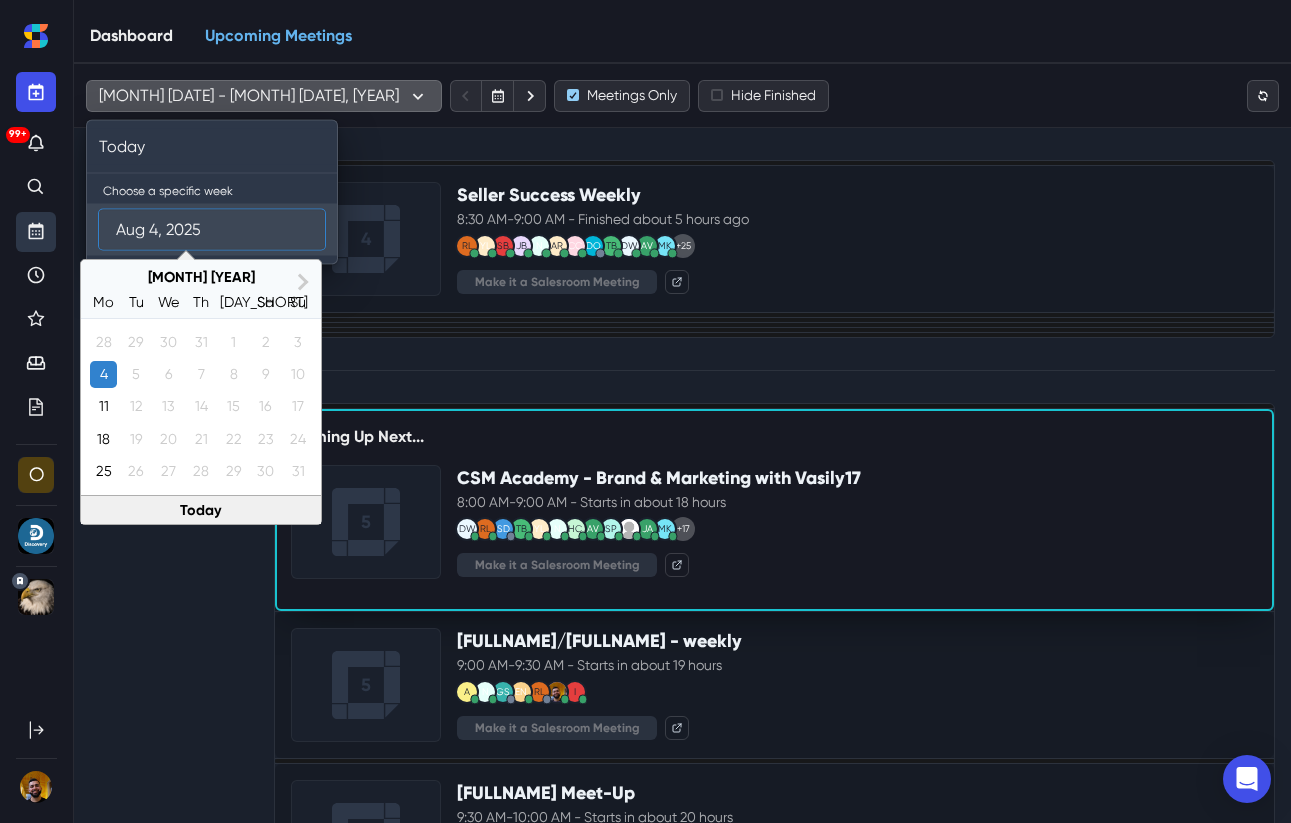 click on "Aug 4, 2025" at bounding box center [212, 230] 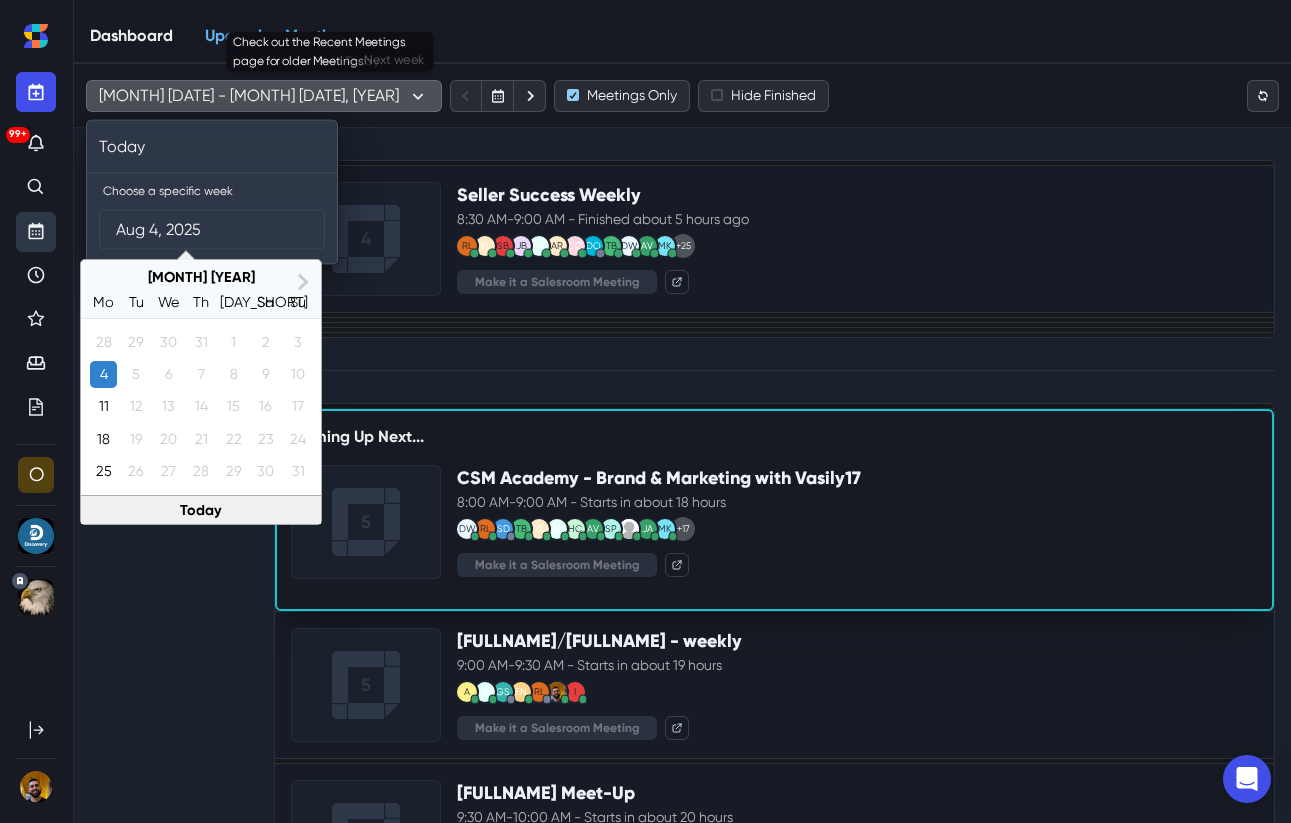 click on "[MONTH] [DATE] - [MONTH] [DATE], [YEAR] Today Choose a specific week Date Range [MONTH] [DATE], [YEAR] Next Month [MONTH] [YEAR] Mo Tu We Th Fr Sa Su 28 29 30 31 1 2 3 4 5 6 7 8 9 10 11 12 13 14 15 16 17 18 19 20 21 22 23 24 25 26 27 28 29 30 31 Today Meetings Only Hide Finished" at bounding box center (682, 96) 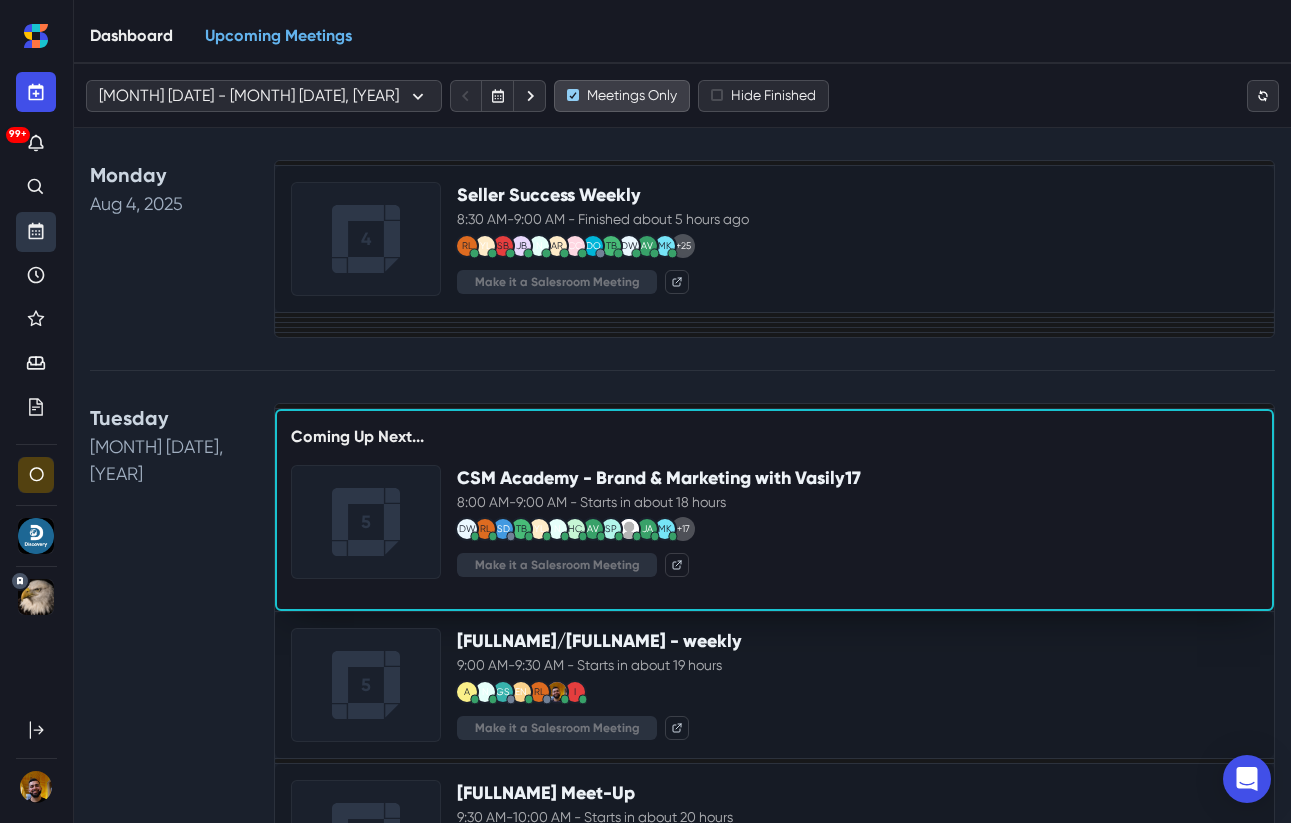 click on "Meetings Only" at bounding box center (622, 96) 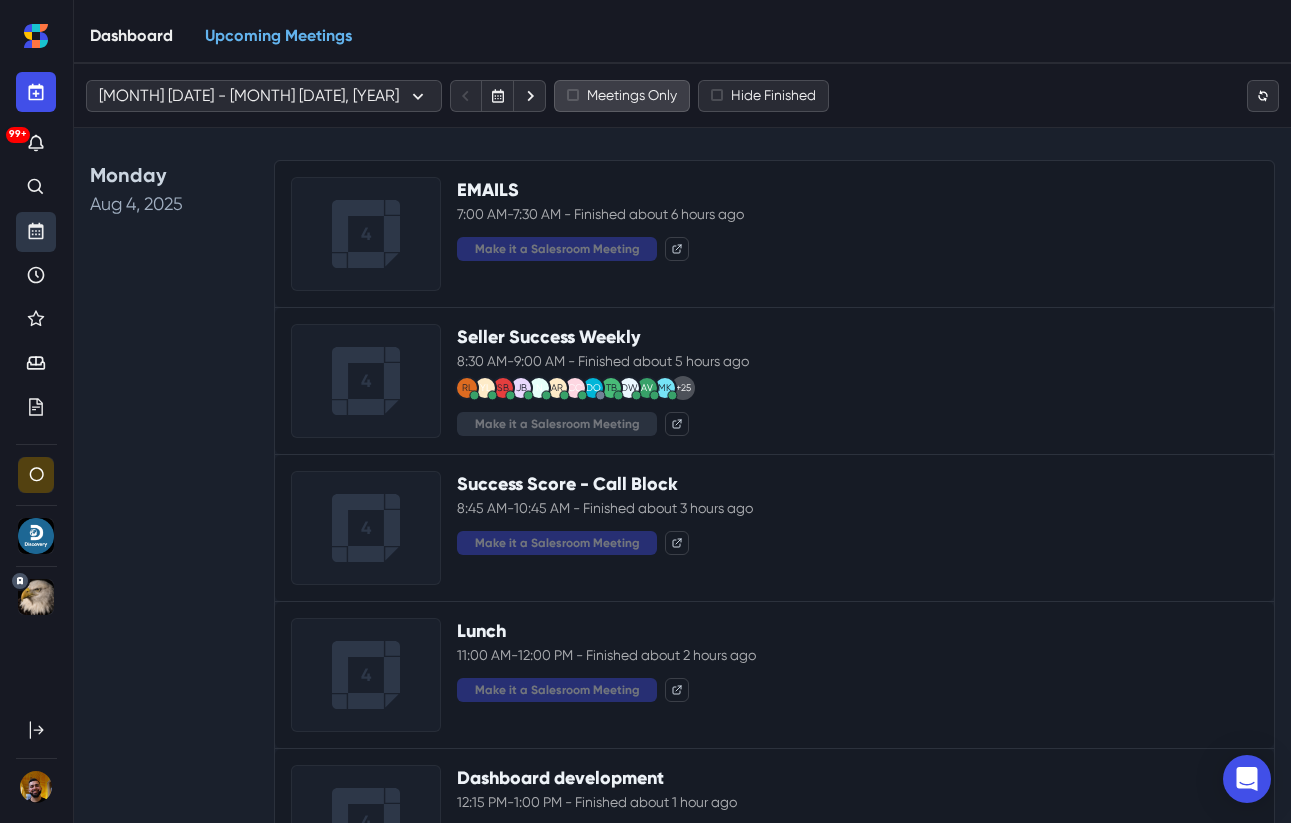 click on "Meetings Only" at bounding box center (622, 96) 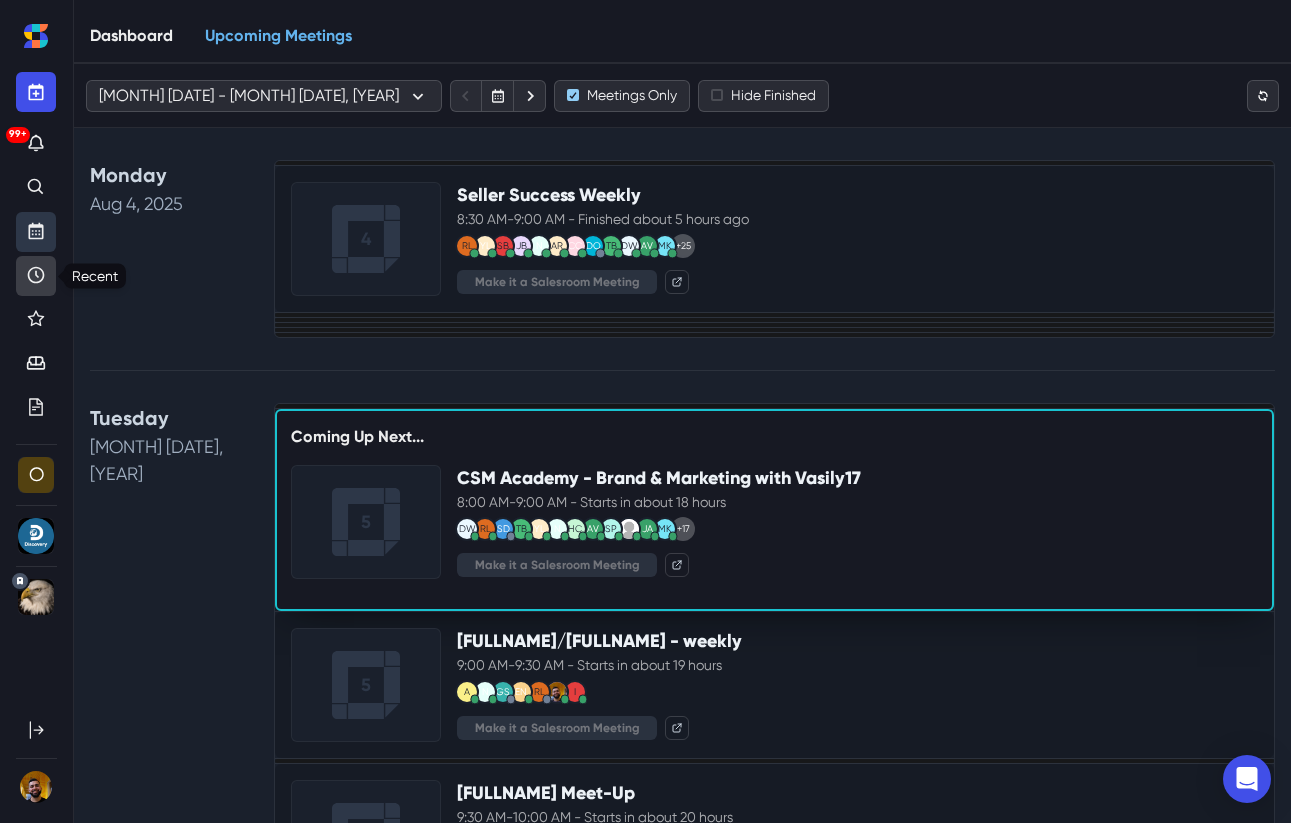 click 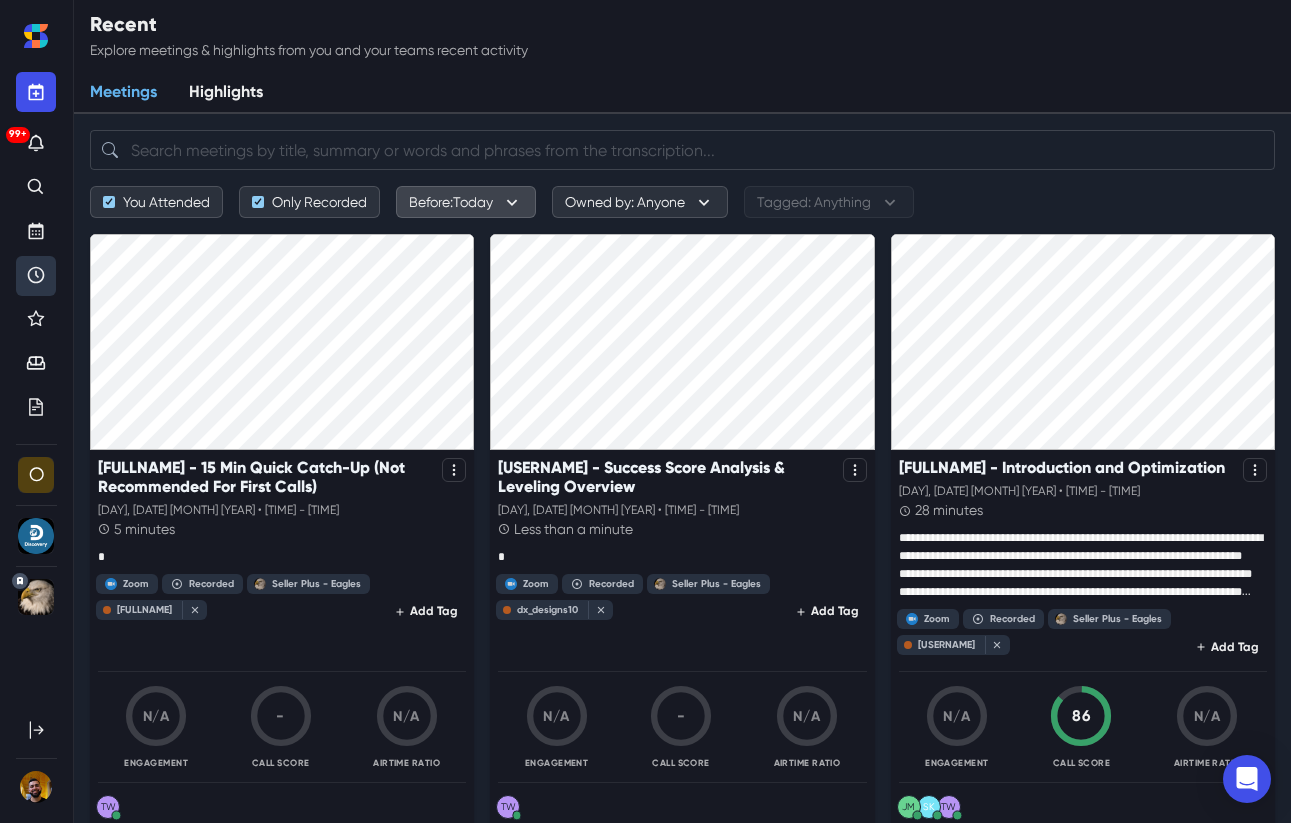 click 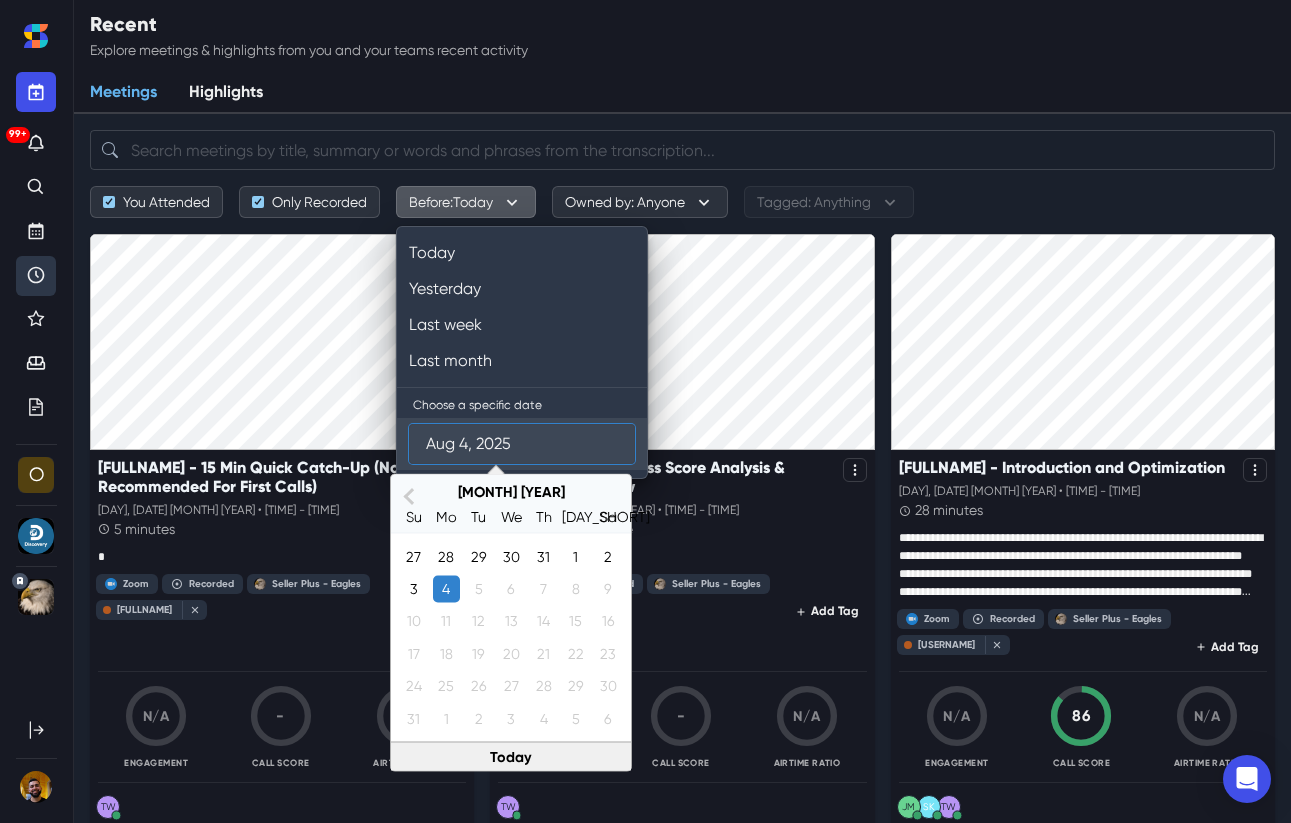 click on "Aug 4, 2025" at bounding box center [522, 444] 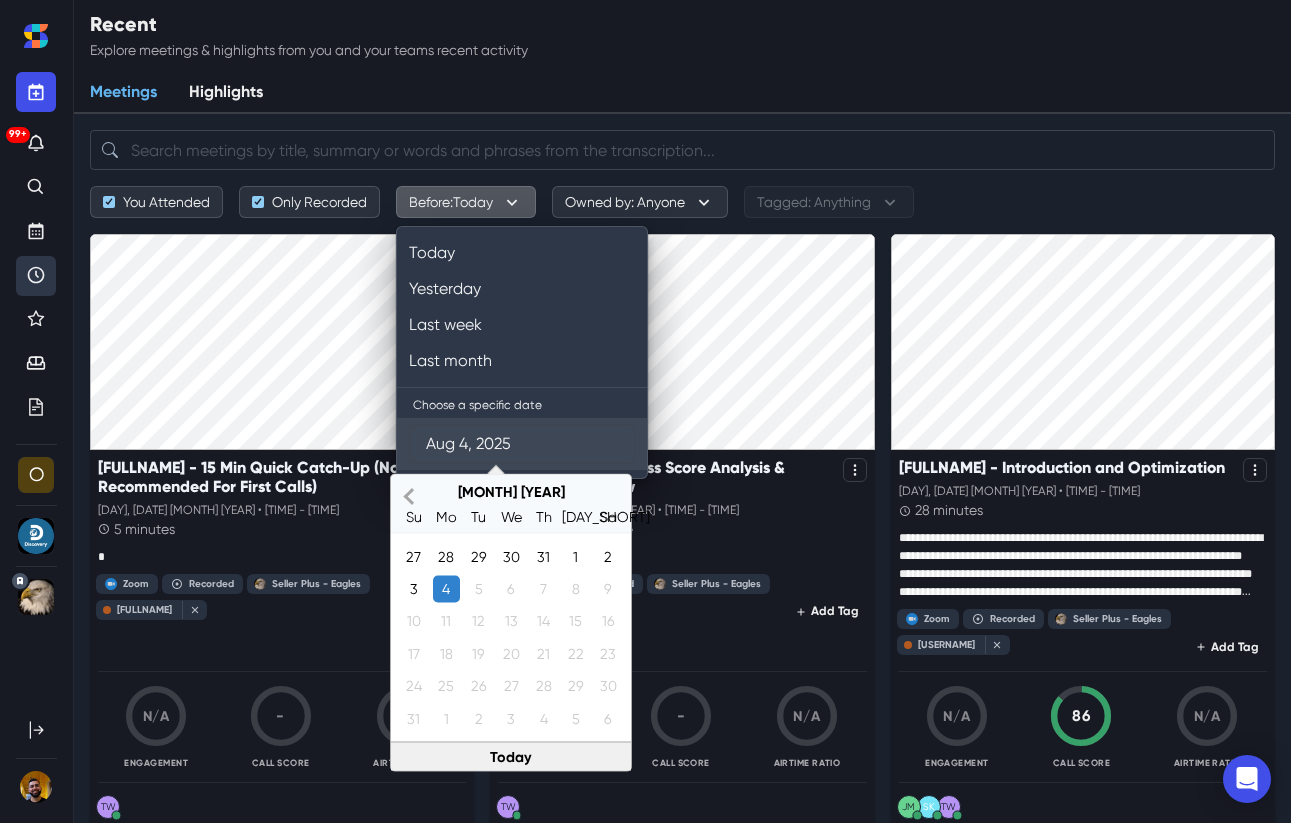 click on "Previous Month" at bounding box center [411, 495] 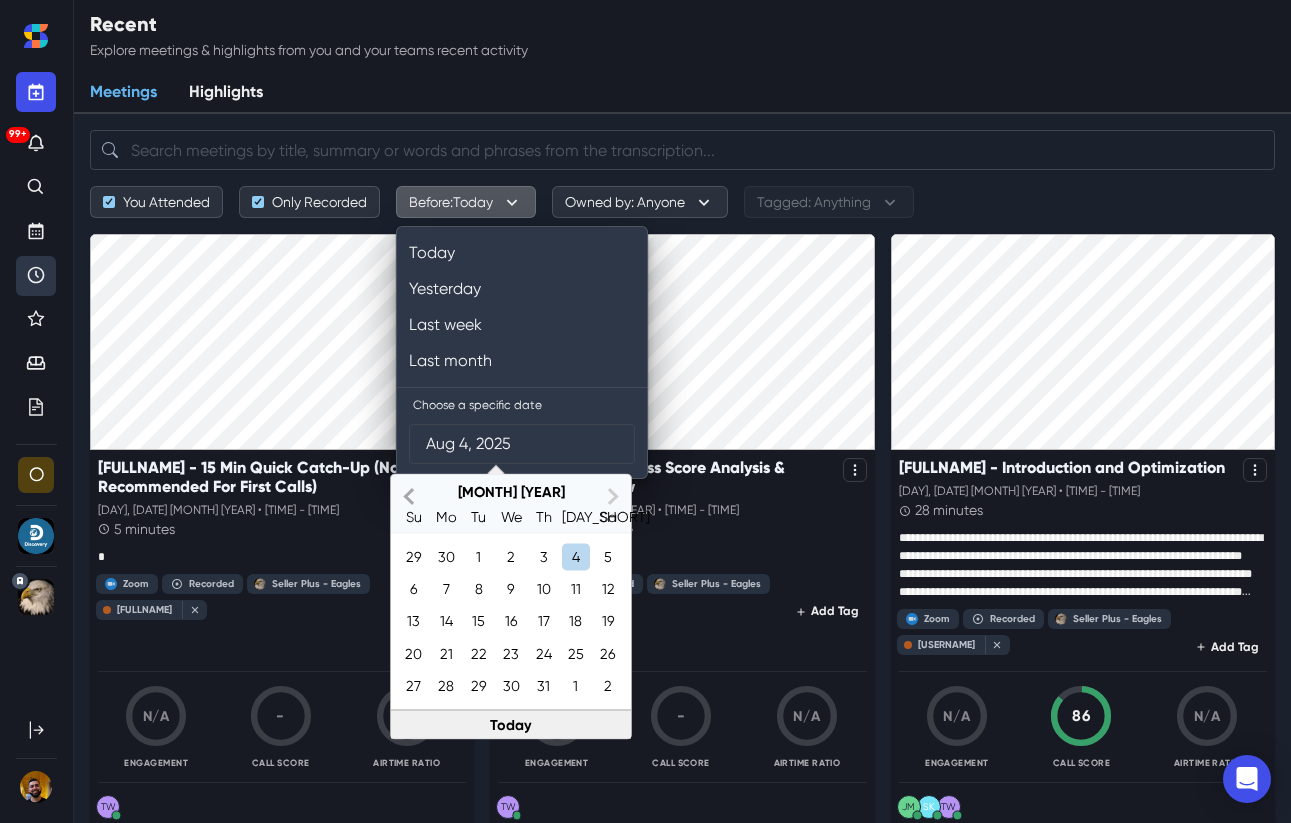 click on "Previous Month" at bounding box center (411, 495) 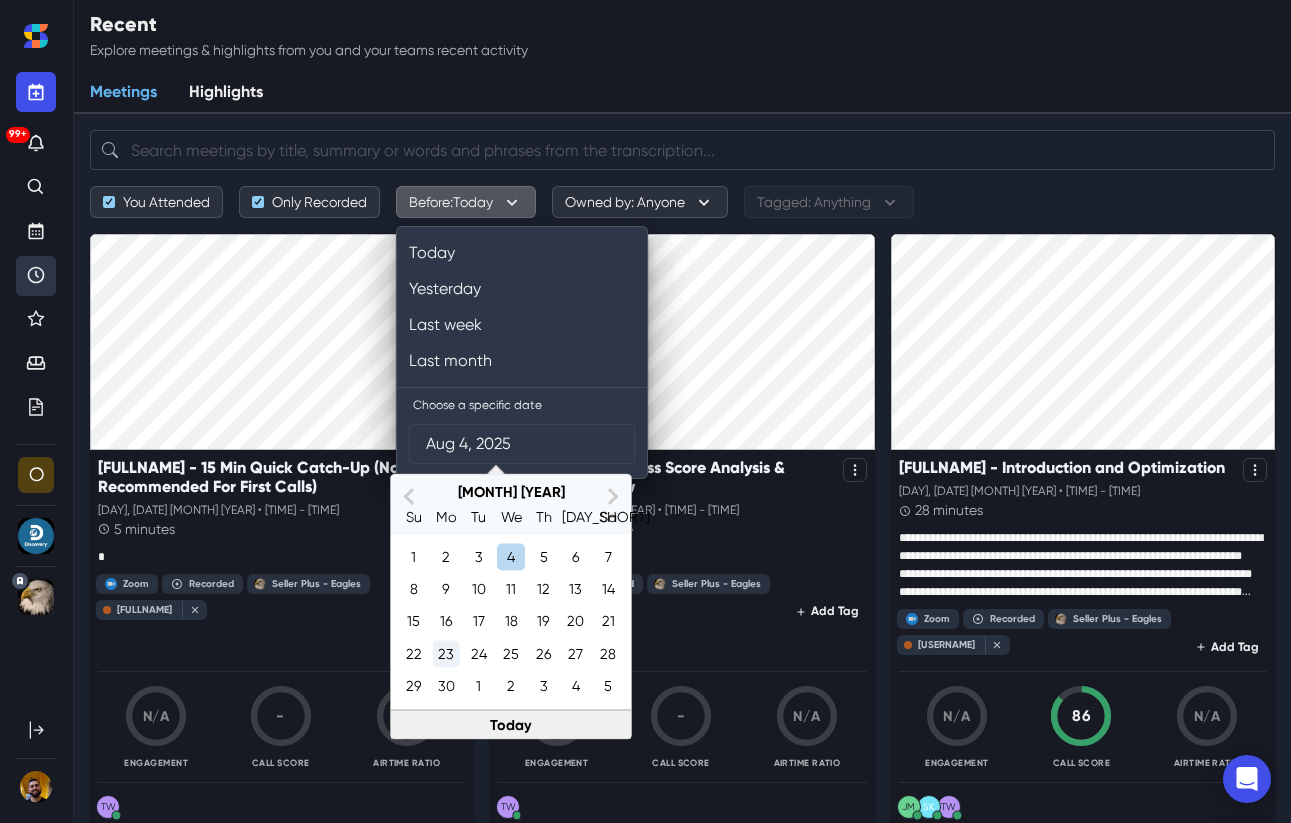 click on "23" at bounding box center (446, 653) 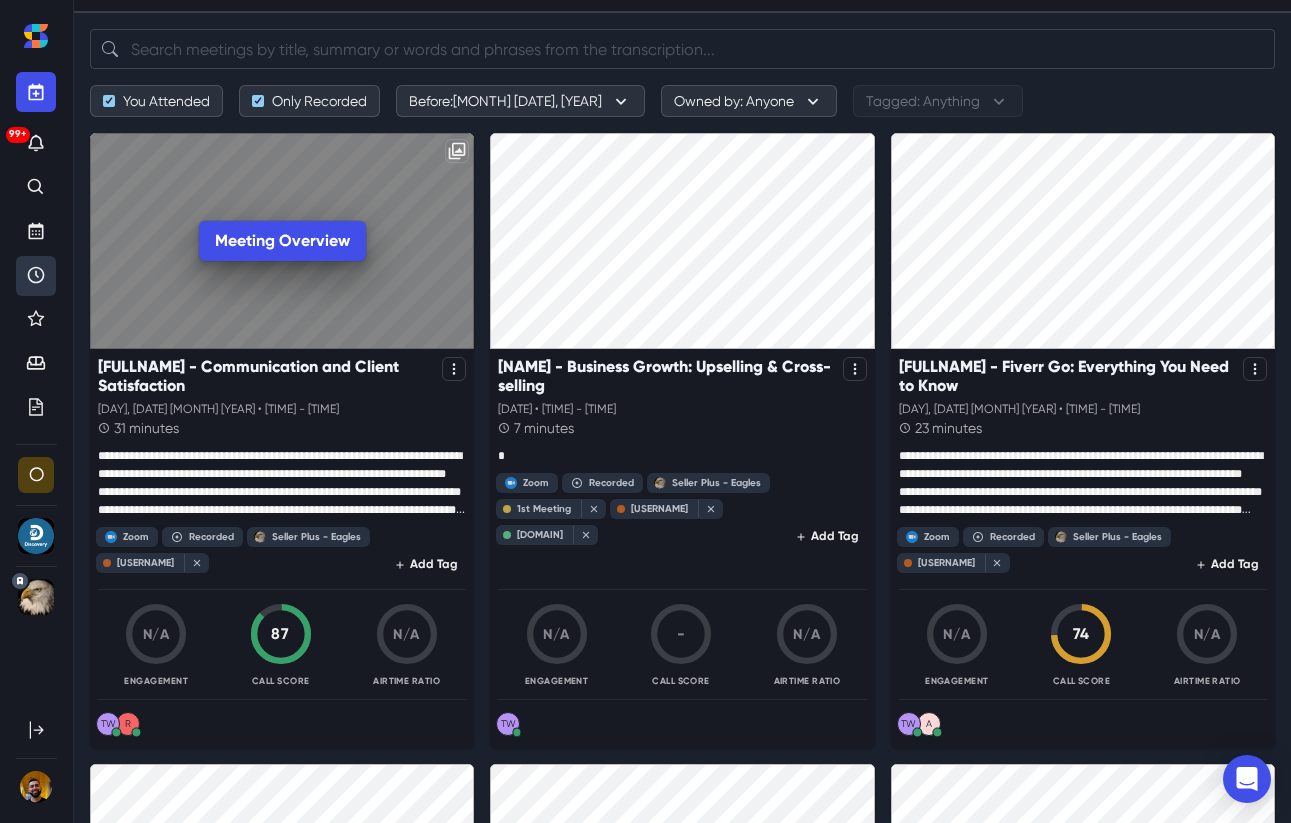 scroll, scrollTop: 0, scrollLeft: 0, axis: both 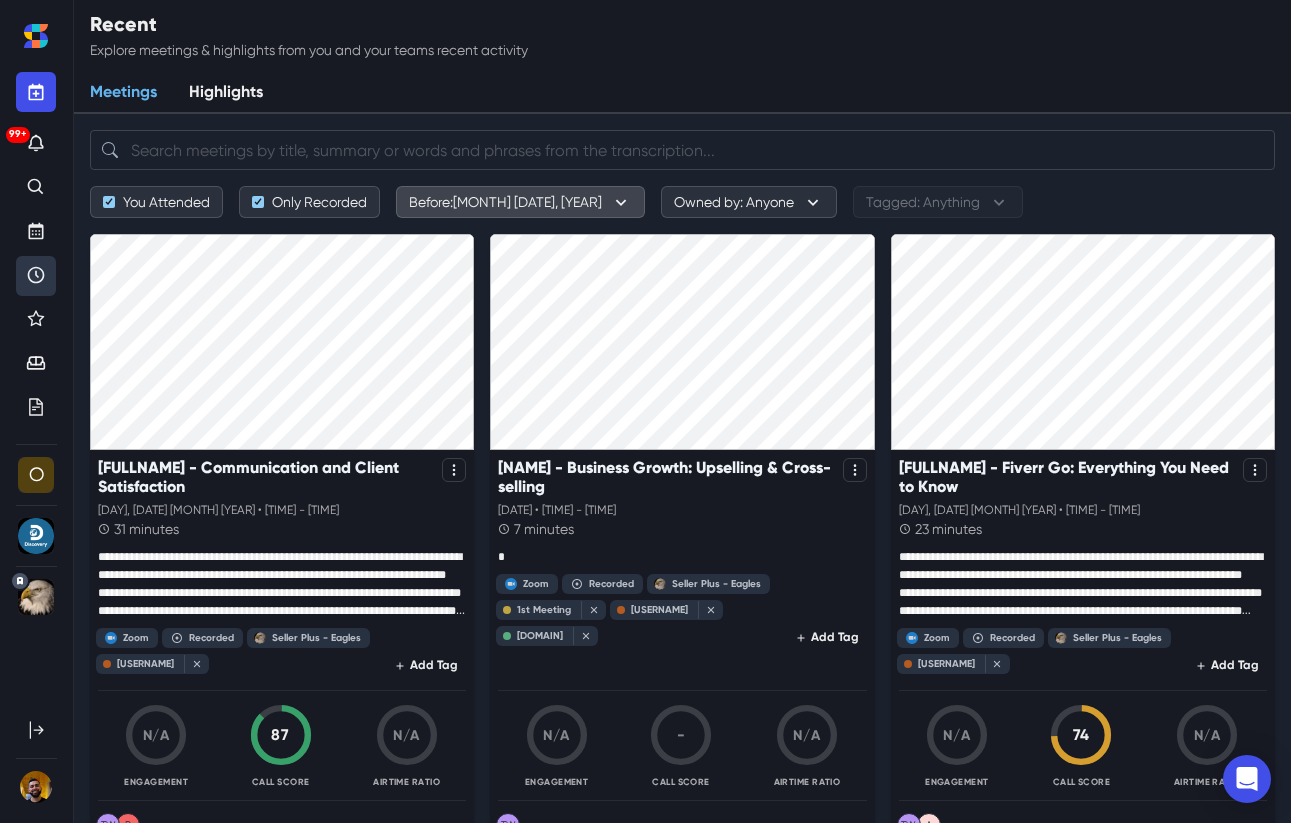 click on "Before:  [MONTH] [DATE], [YEAR]" at bounding box center (520, 202) 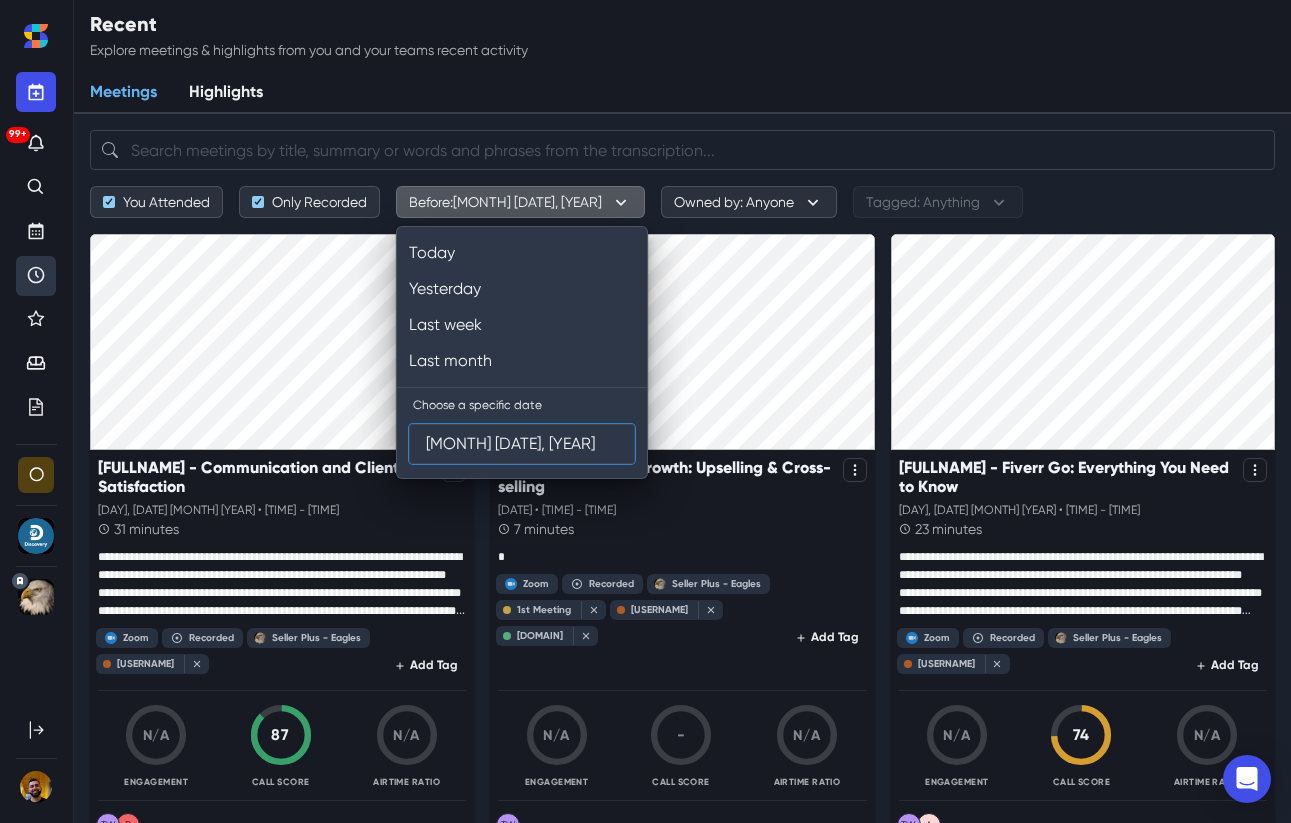 click on "[MONTH] [DATE], [YEAR]" at bounding box center (522, 444) 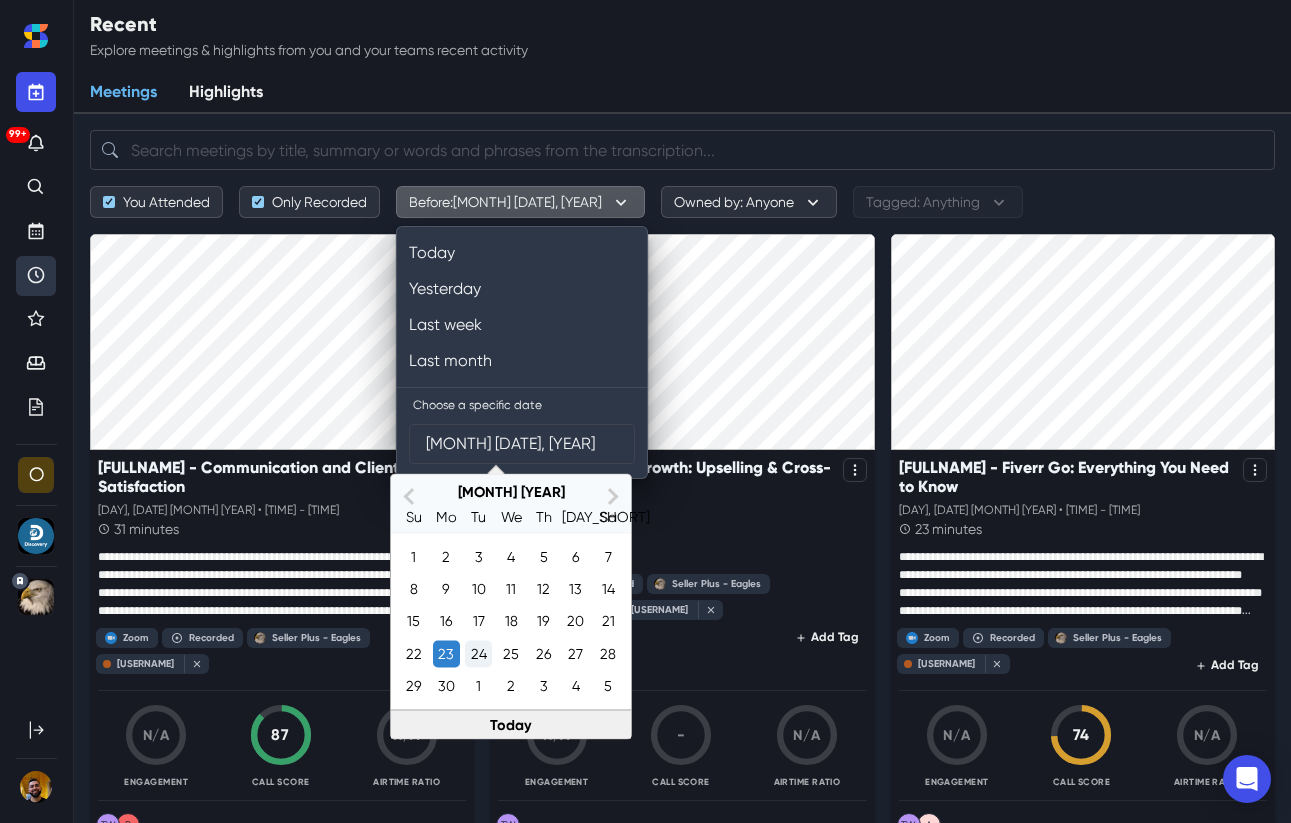 click on "24" at bounding box center (478, 653) 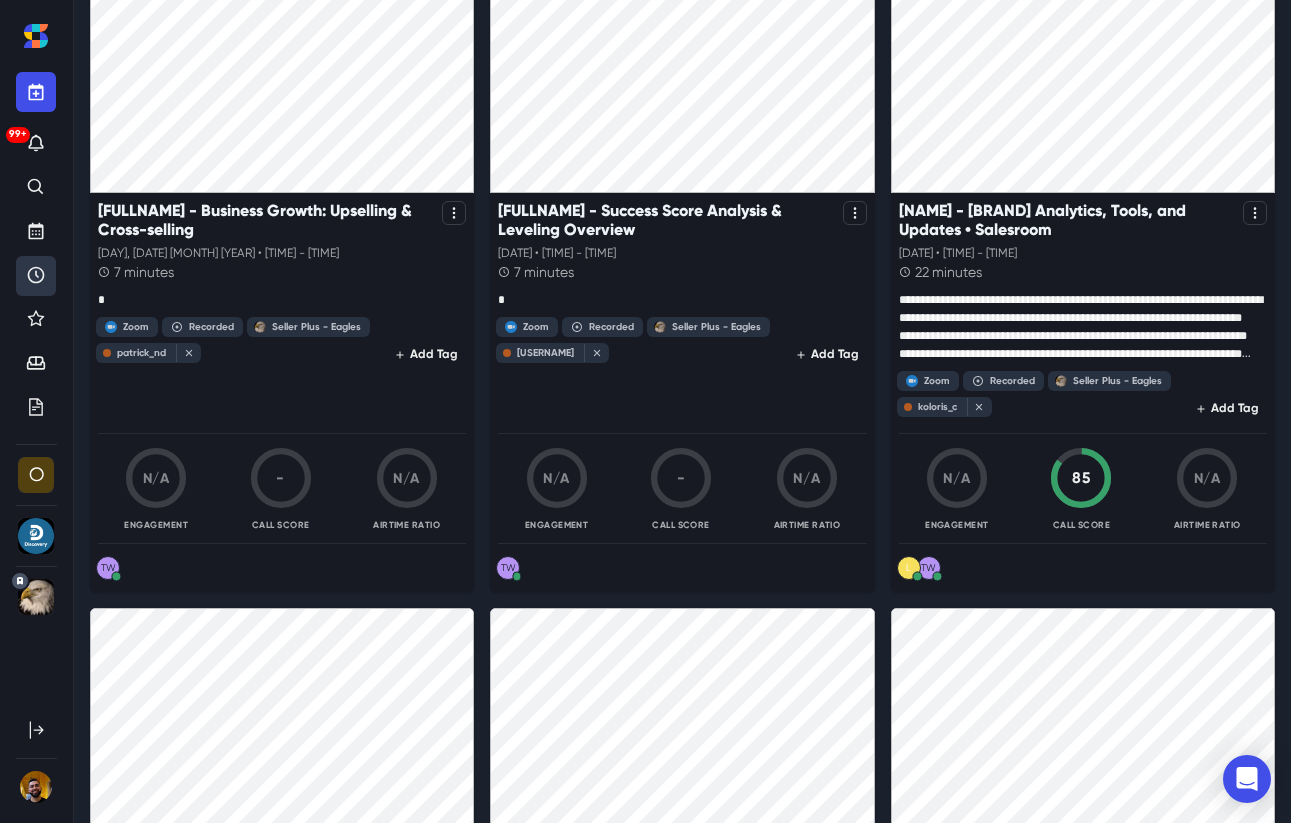 scroll, scrollTop: 209, scrollLeft: 0, axis: vertical 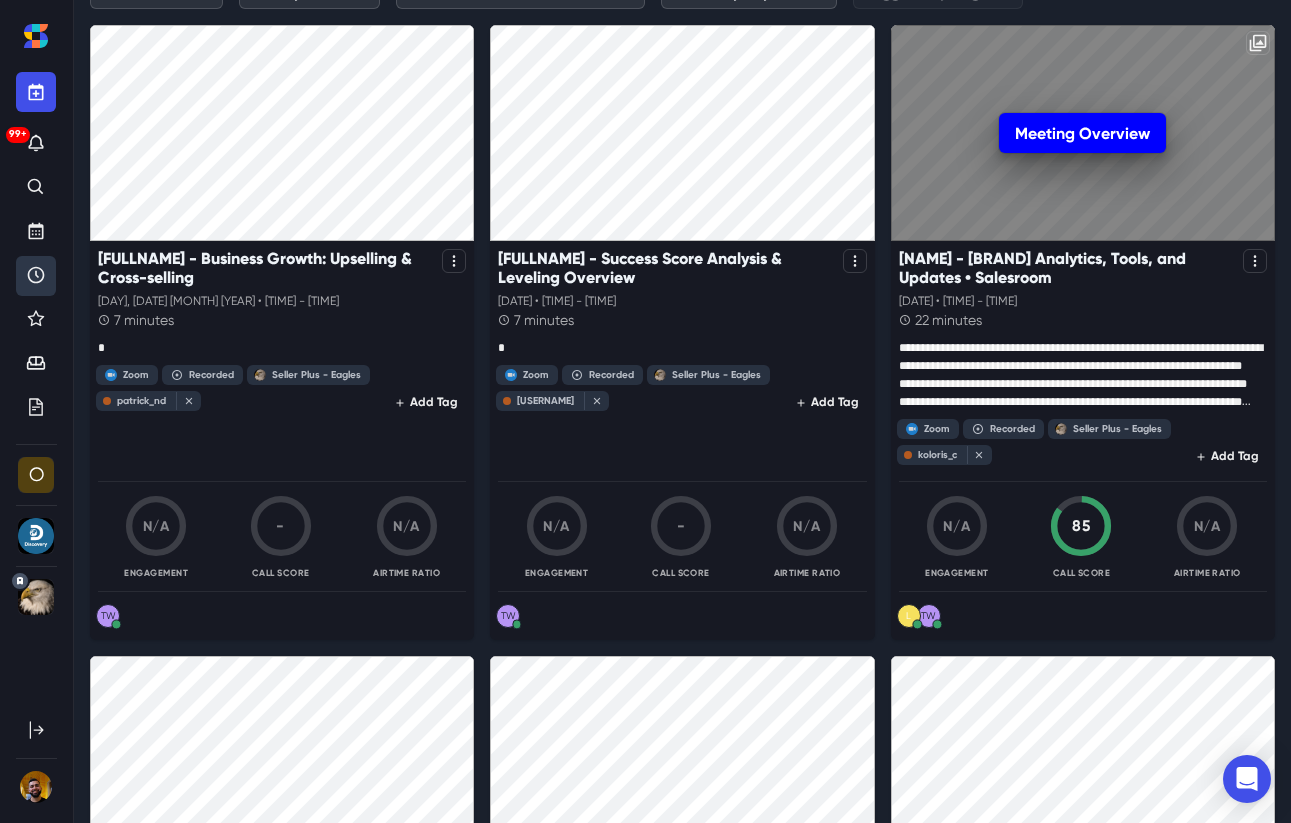 click on "Meeting Overview" at bounding box center [1082, 133] 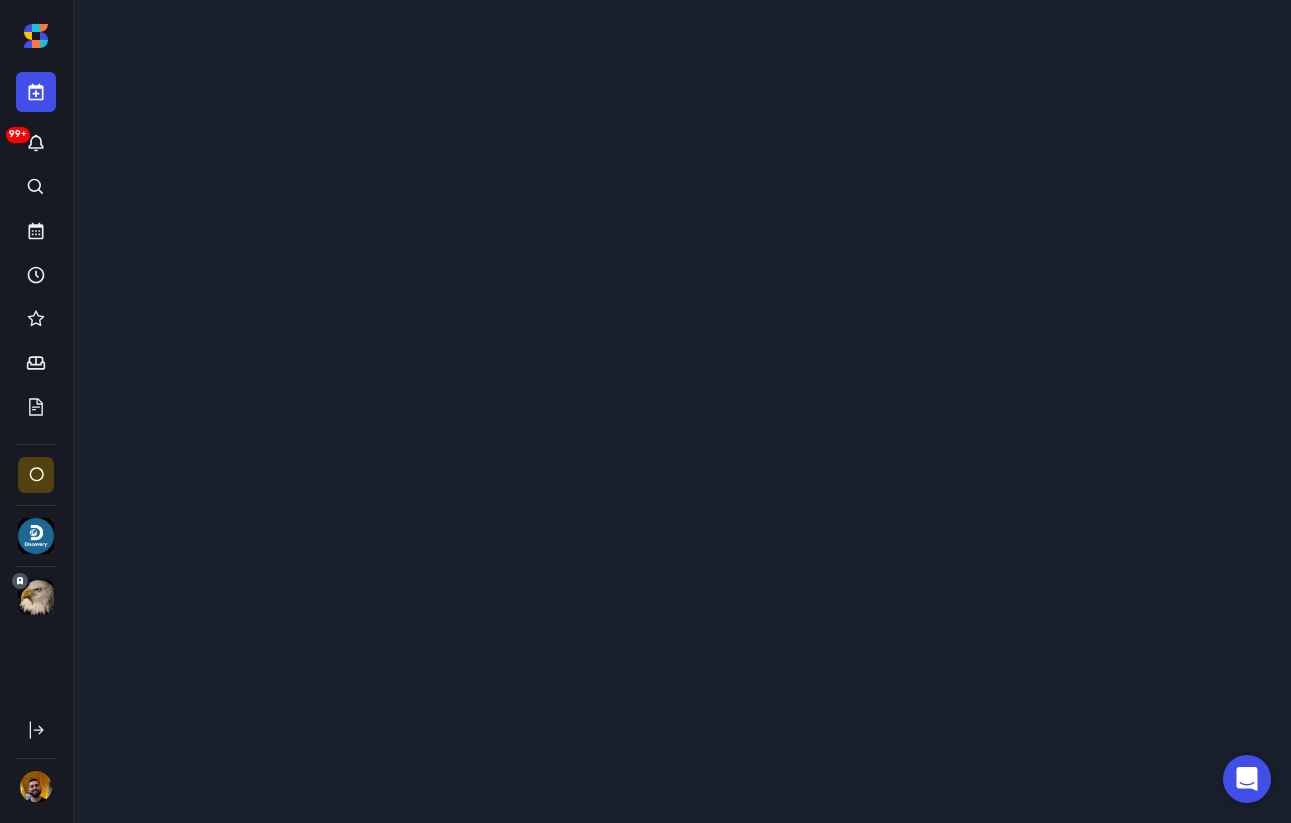 scroll, scrollTop: 0, scrollLeft: 0, axis: both 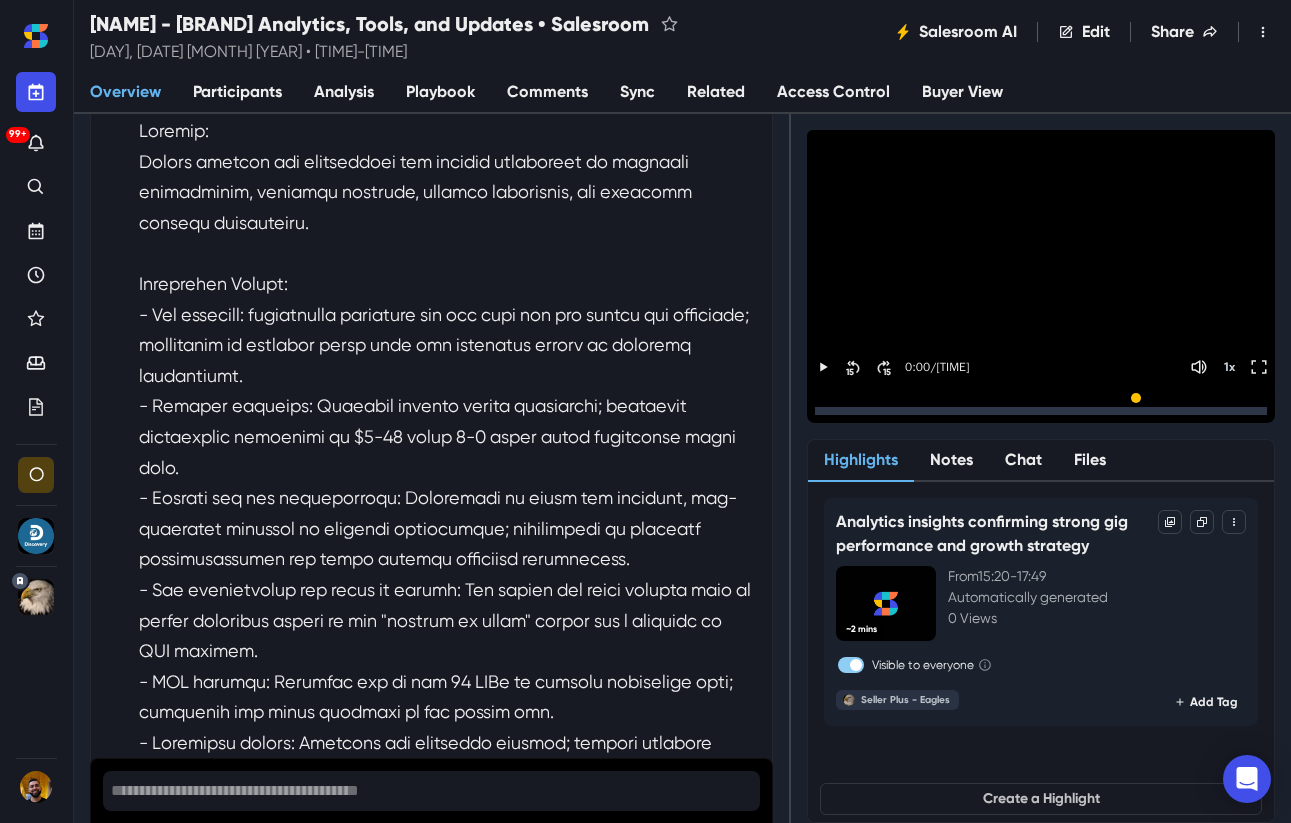 click at bounding box center [447, 789] 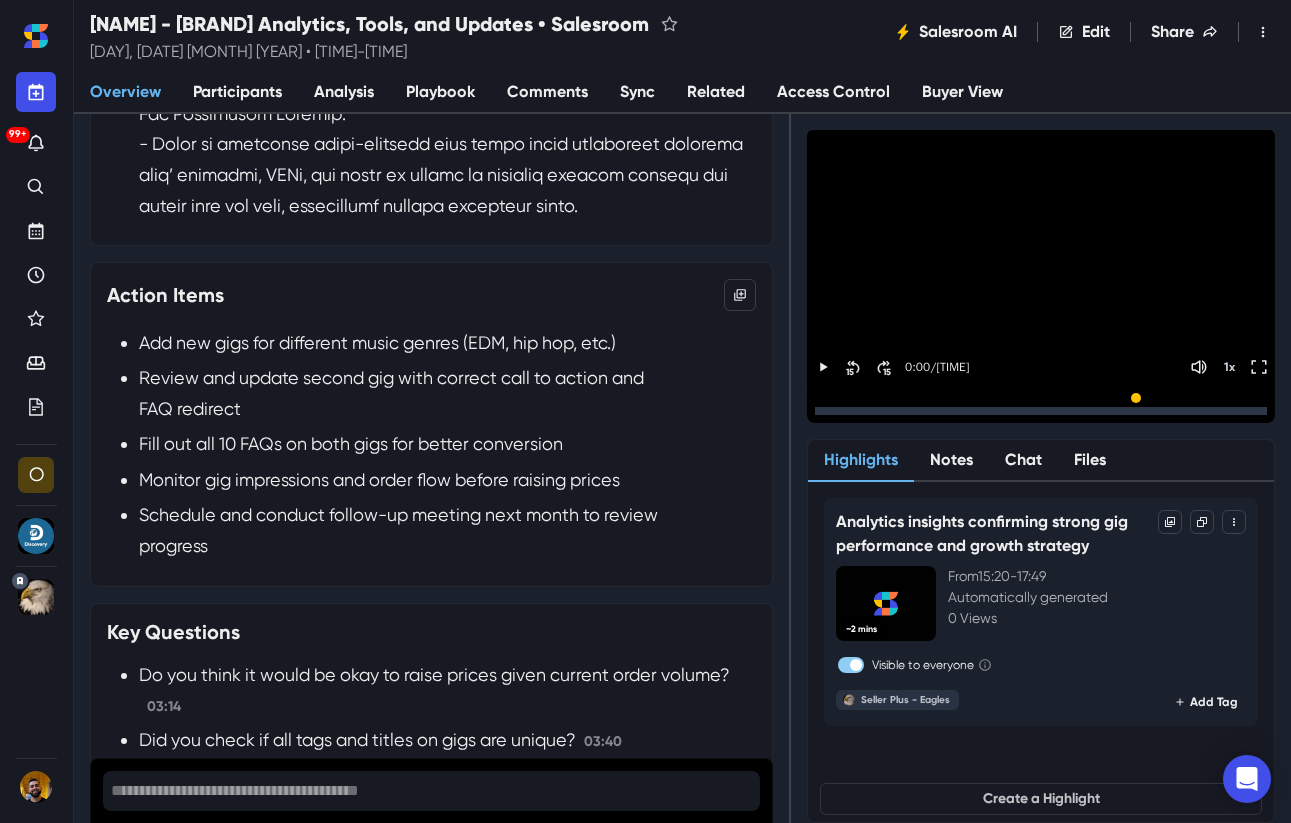 scroll, scrollTop: 1577, scrollLeft: 0, axis: vertical 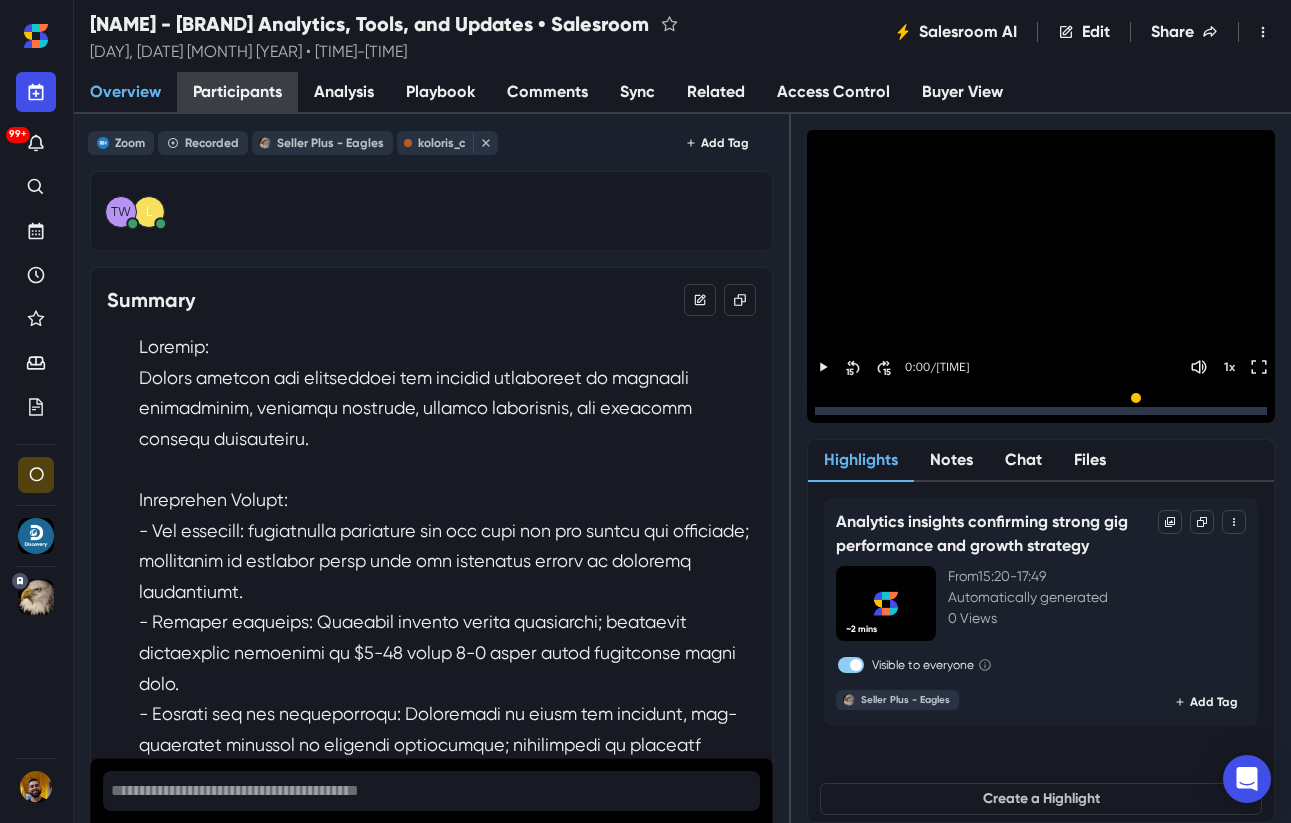 click on "Participants" at bounding box center (237, 92) 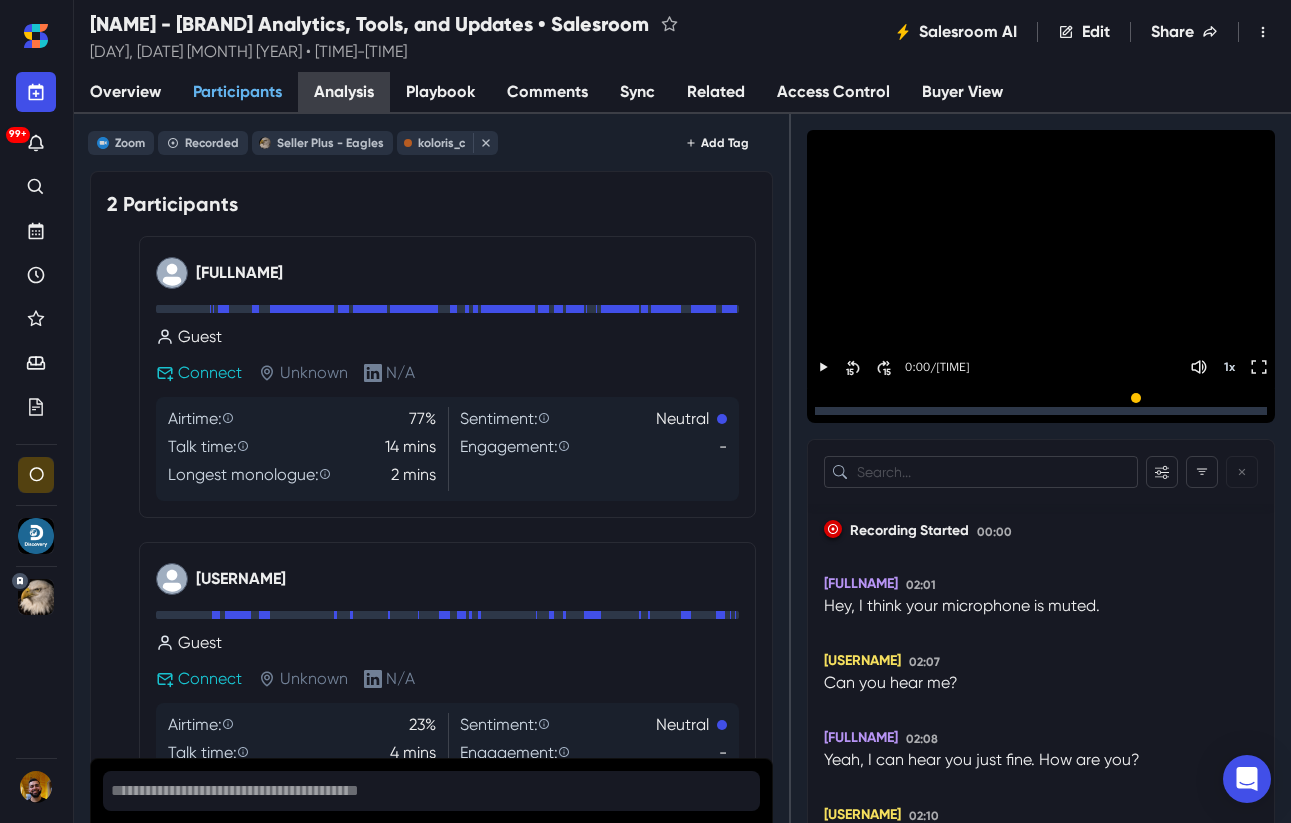 click on "Analysis" at bounding box center [344, 92] 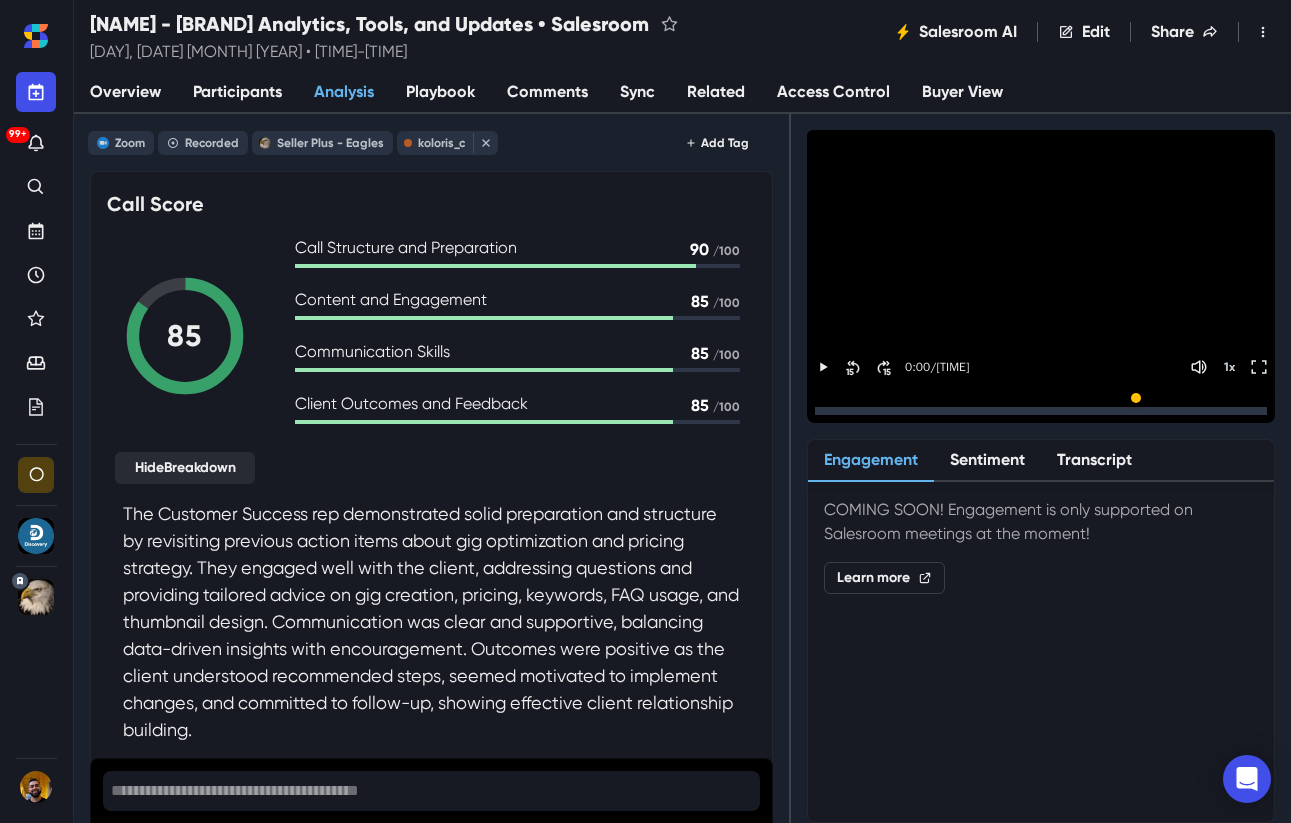 click on "Playbook" at bounding box center [440, 92] 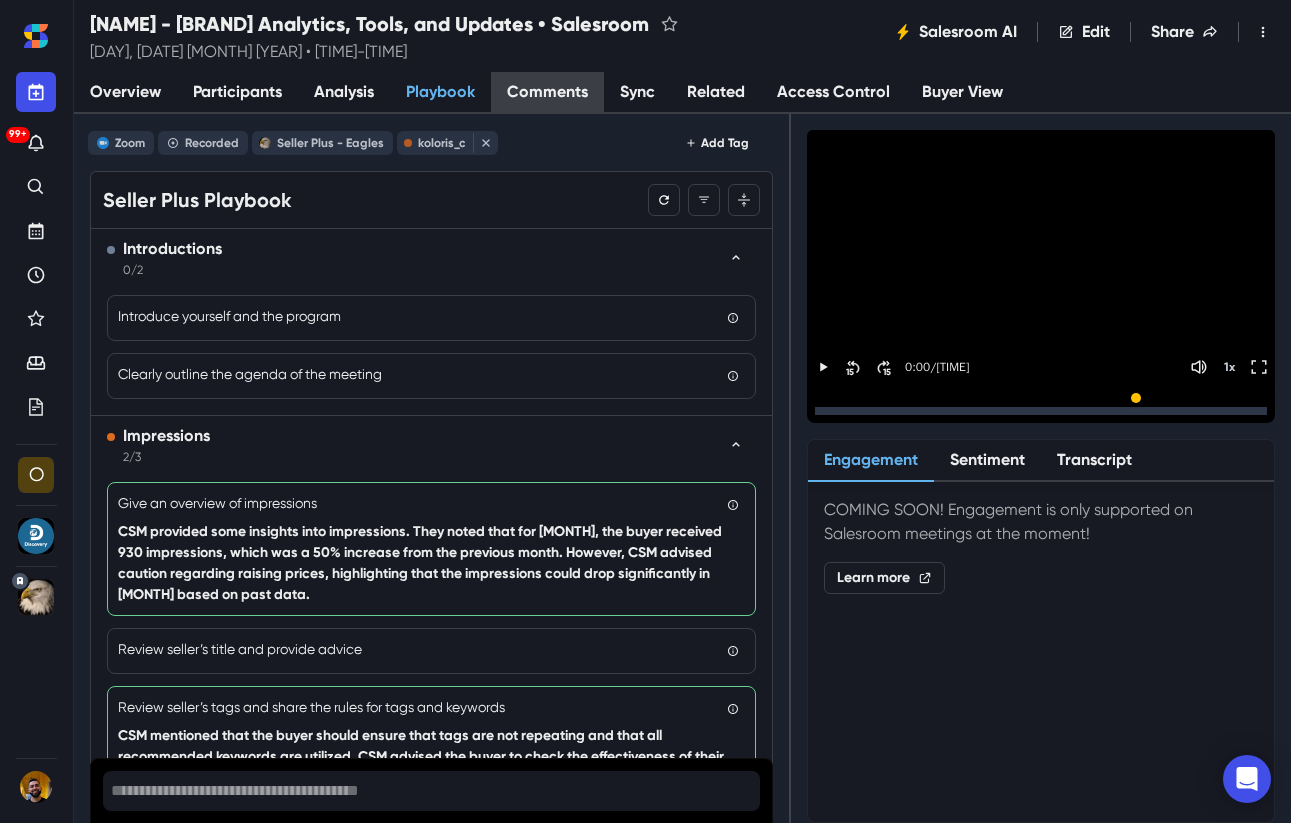 click on "Comments" at bounding box center (547, 93) 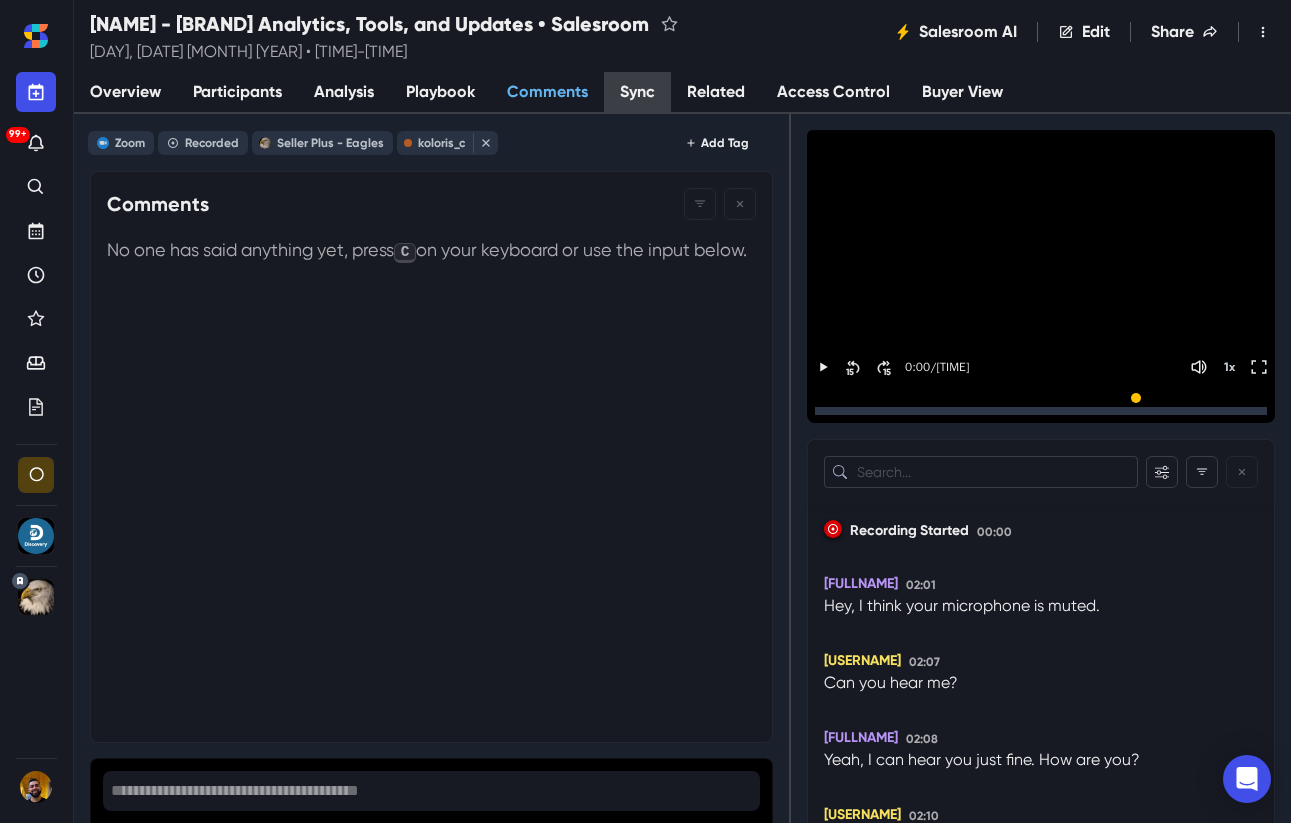 click on "Sync" at bounding box center [637, 93] 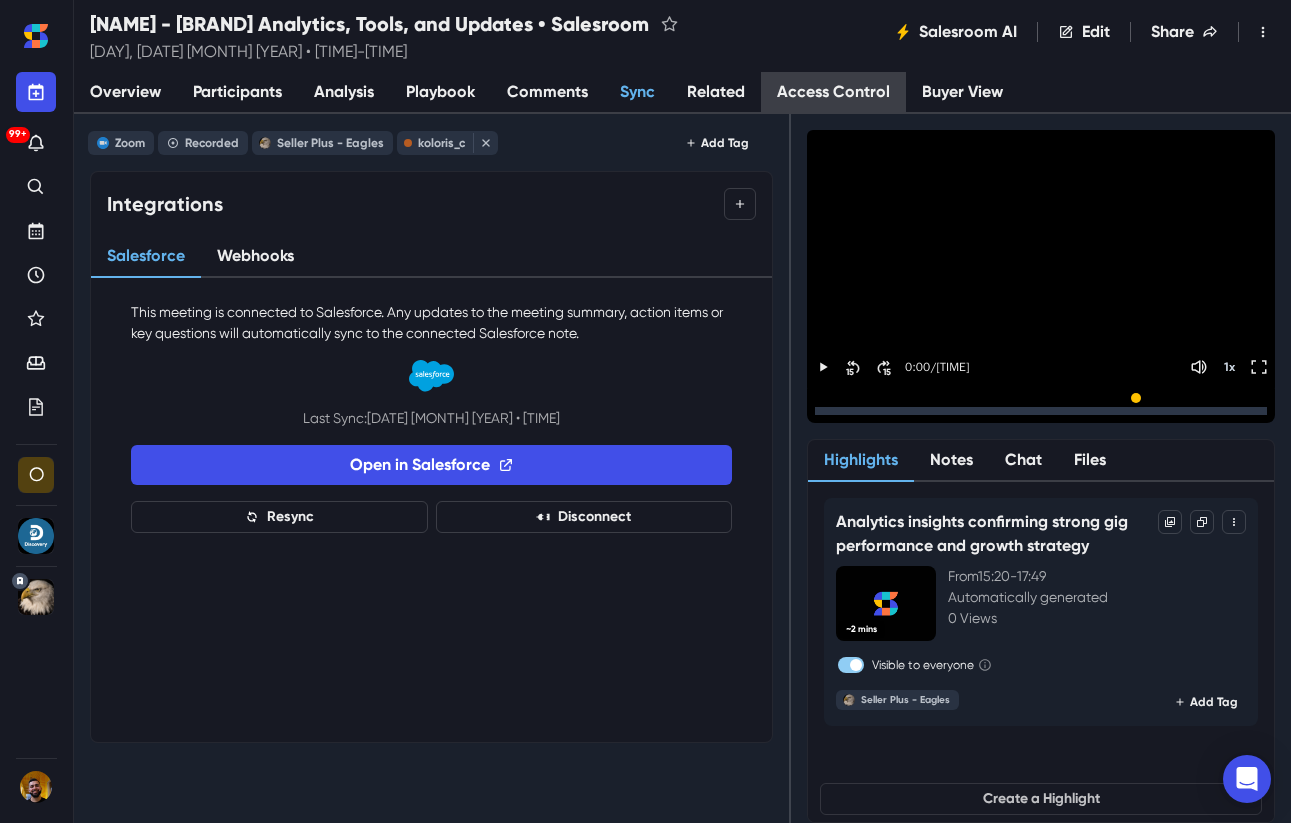 click on "Access Control" at bounding box center [833, 93] 